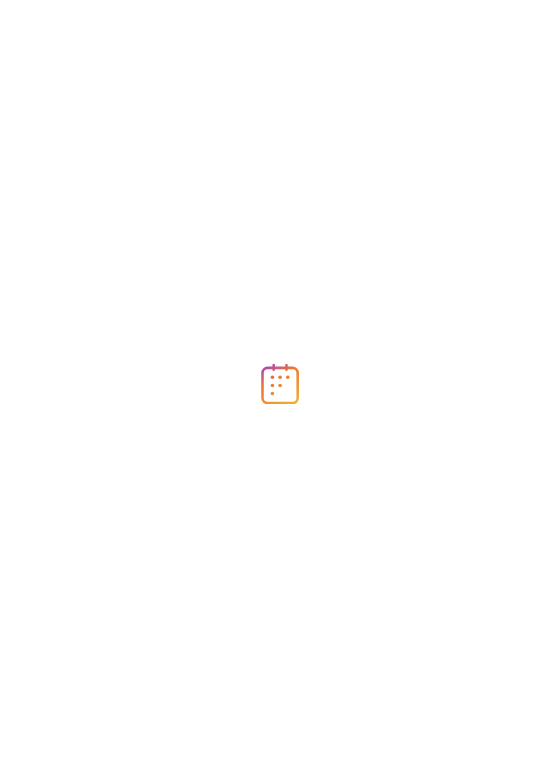 scroll, scrollTop: 0, scrollLeft: 0, axis: both 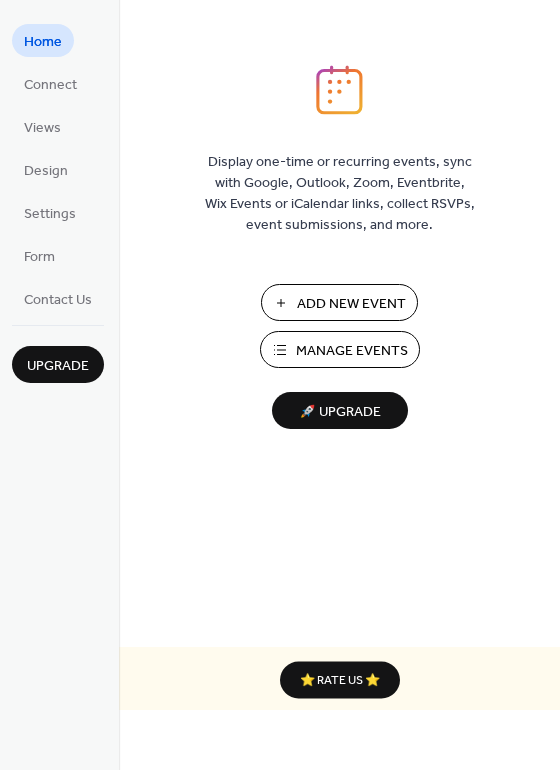 click on "Add New Event" at bounding box center (351, 304) 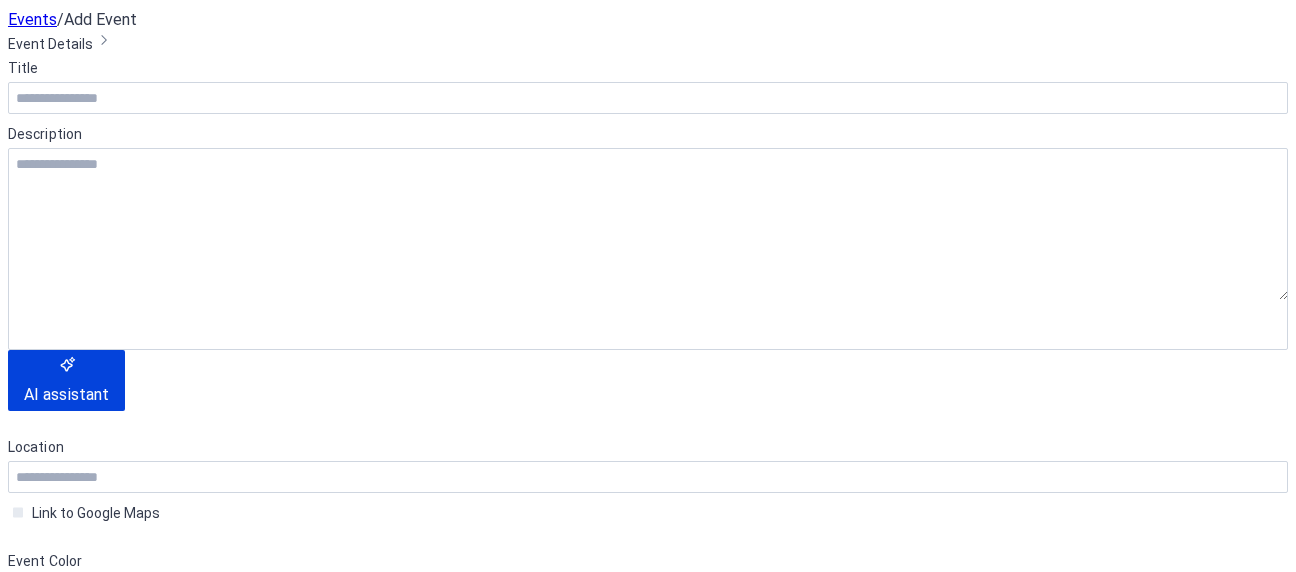 scroll, scrollTop: 0, scrollLeft: 0, axis: both 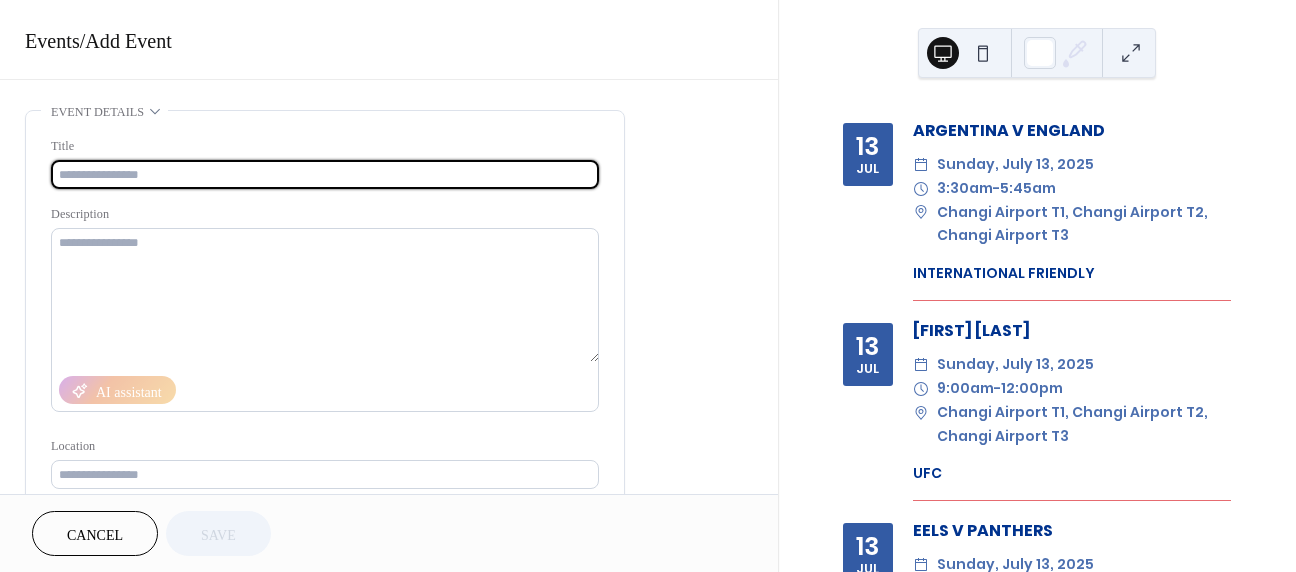 click at bounding box center (325, 174) 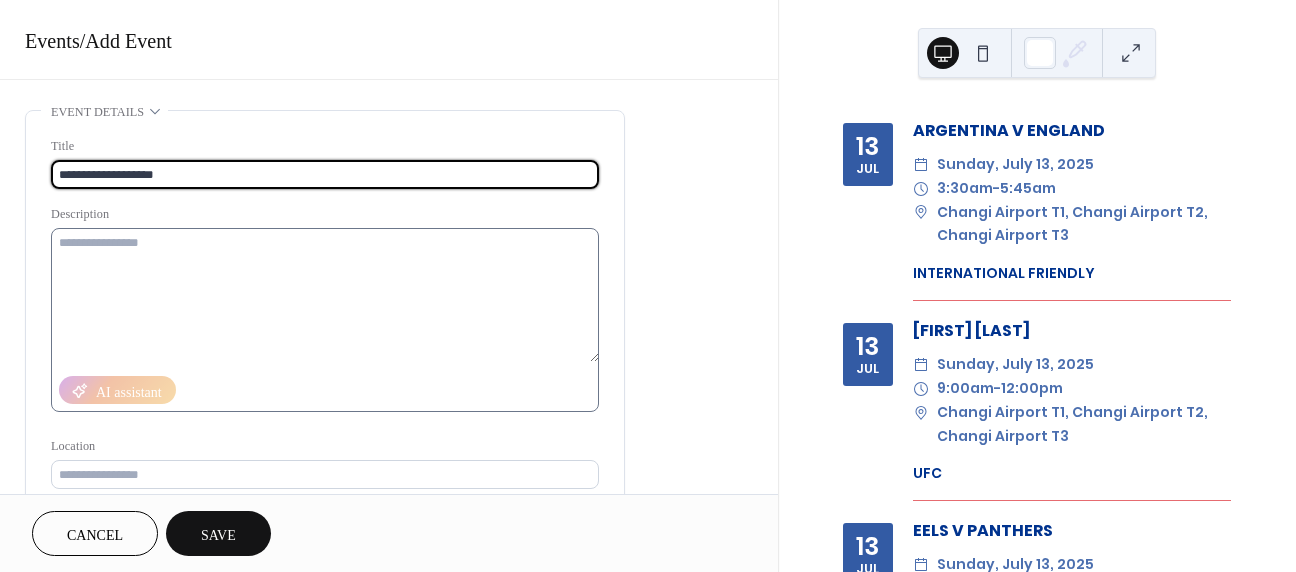 type on "**********" 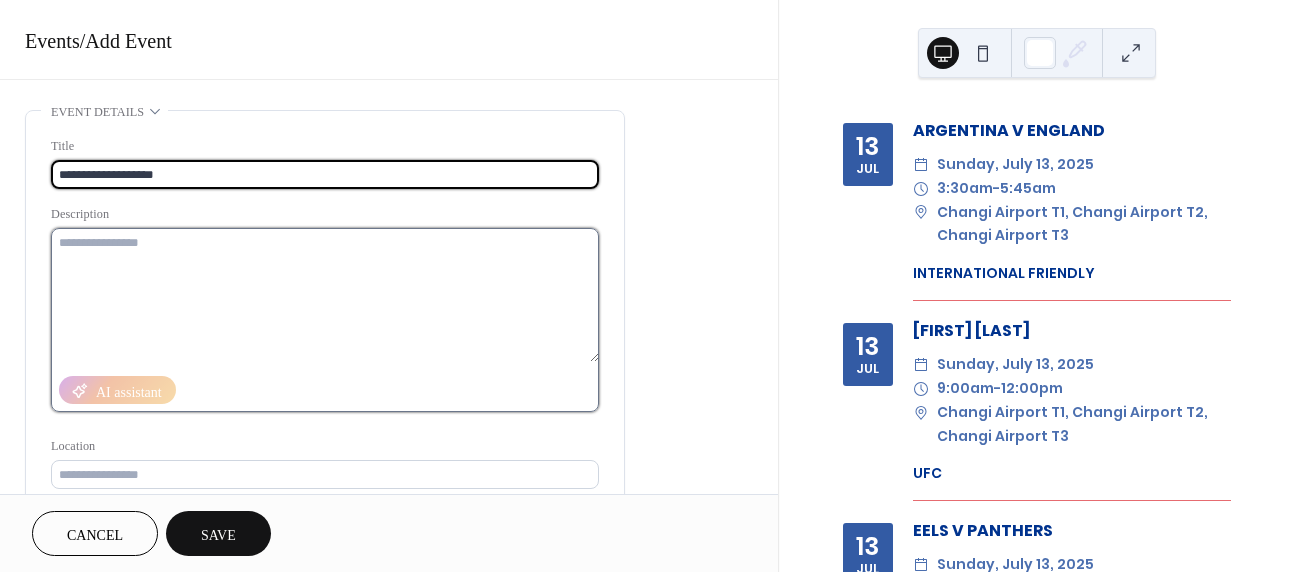 click at bounding box center (325, 295) 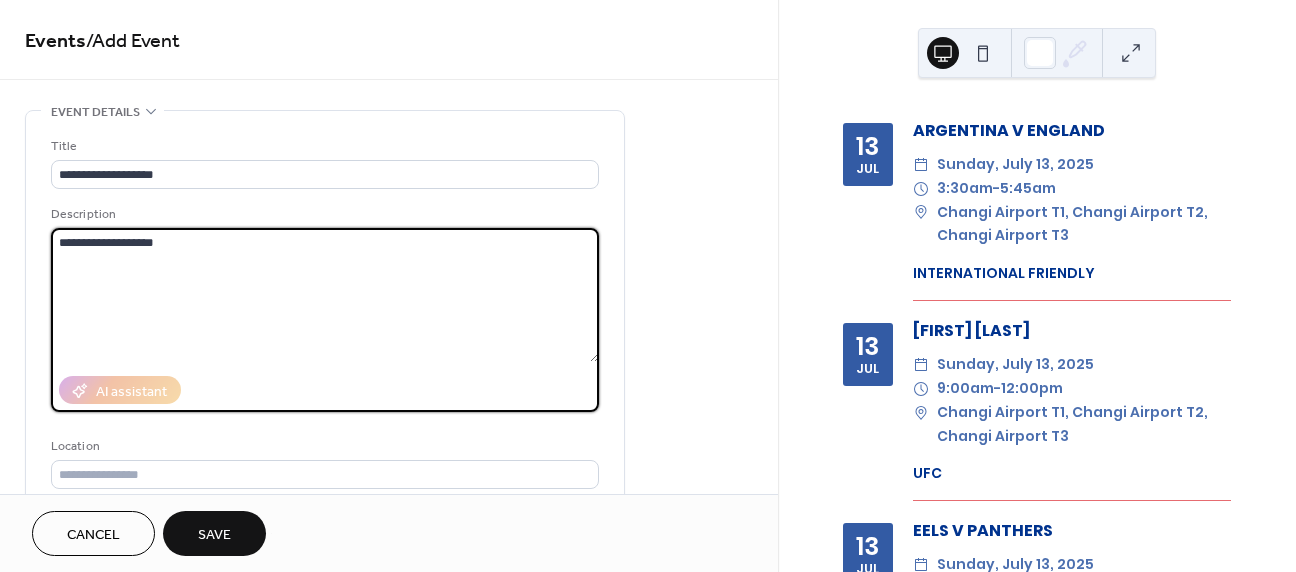 click on "**********" at bounding box center (325, 295) 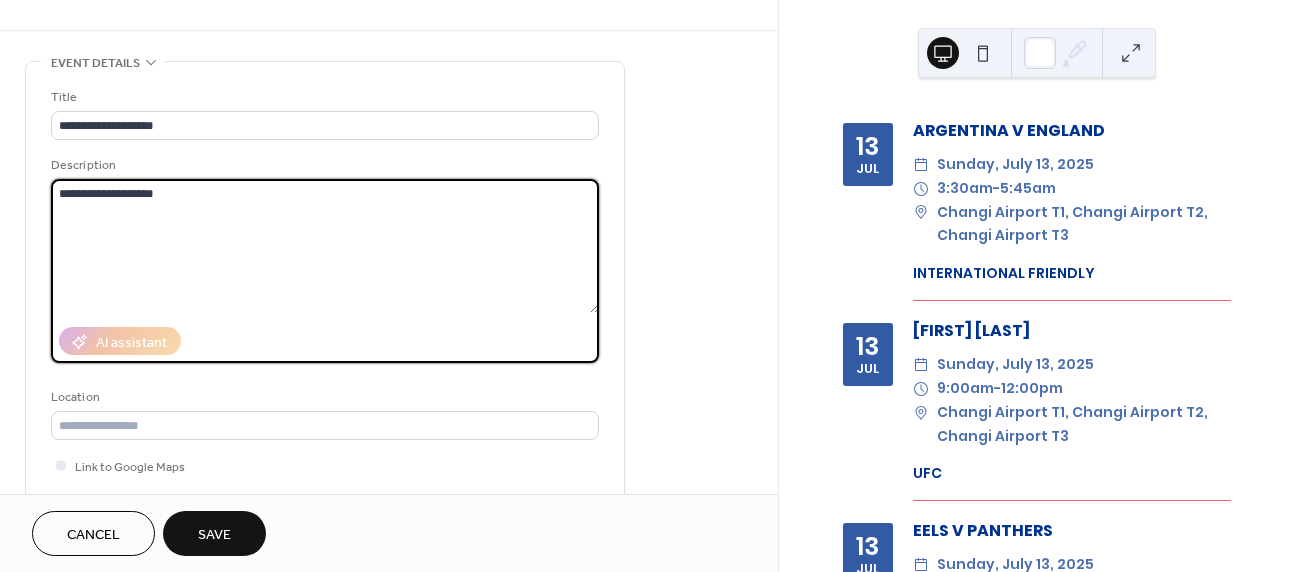 scroll, scrollTop: 91, scrollLeft: 0, axis: vertical 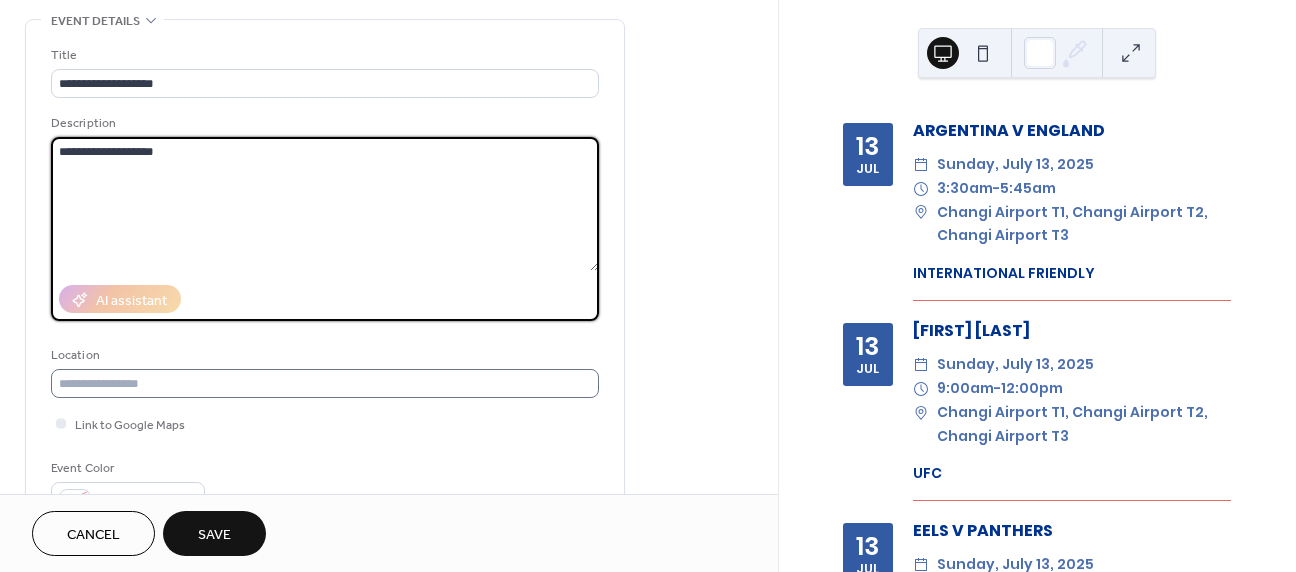 type on "**********" 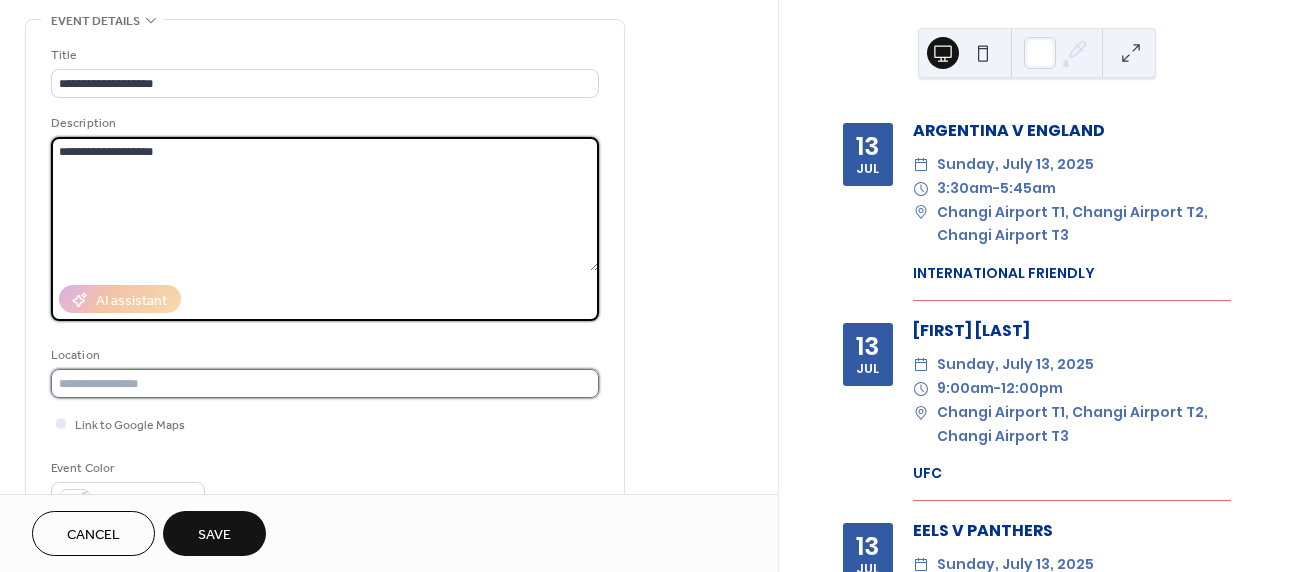 click at bounding box center (325, 383) 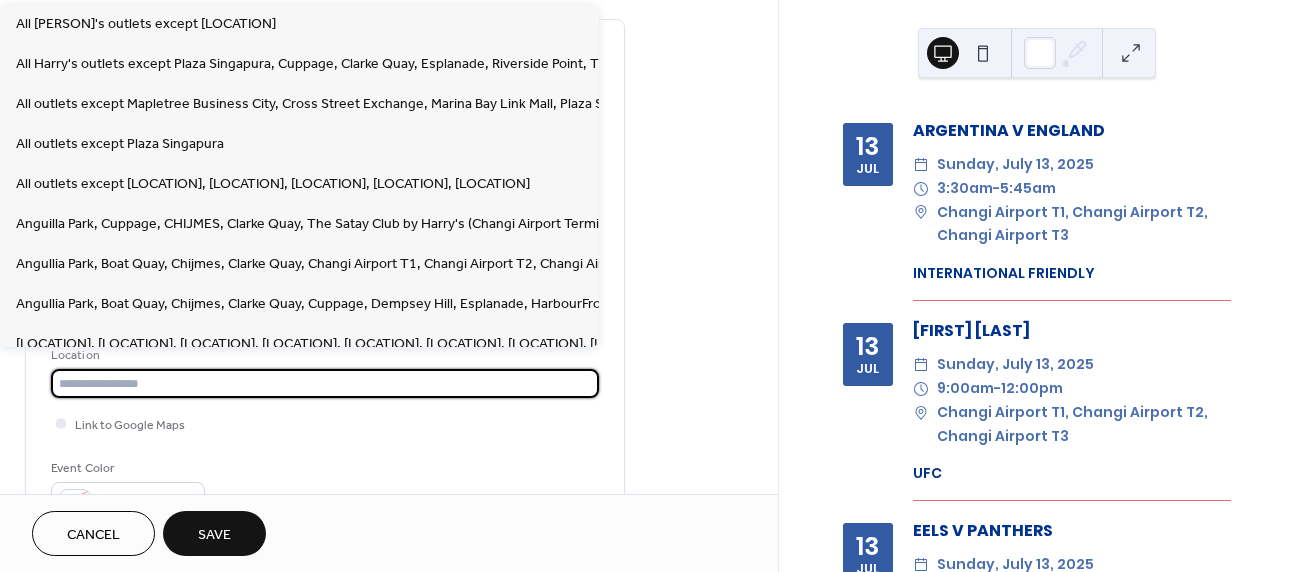 click at bounding box center (325, 383) 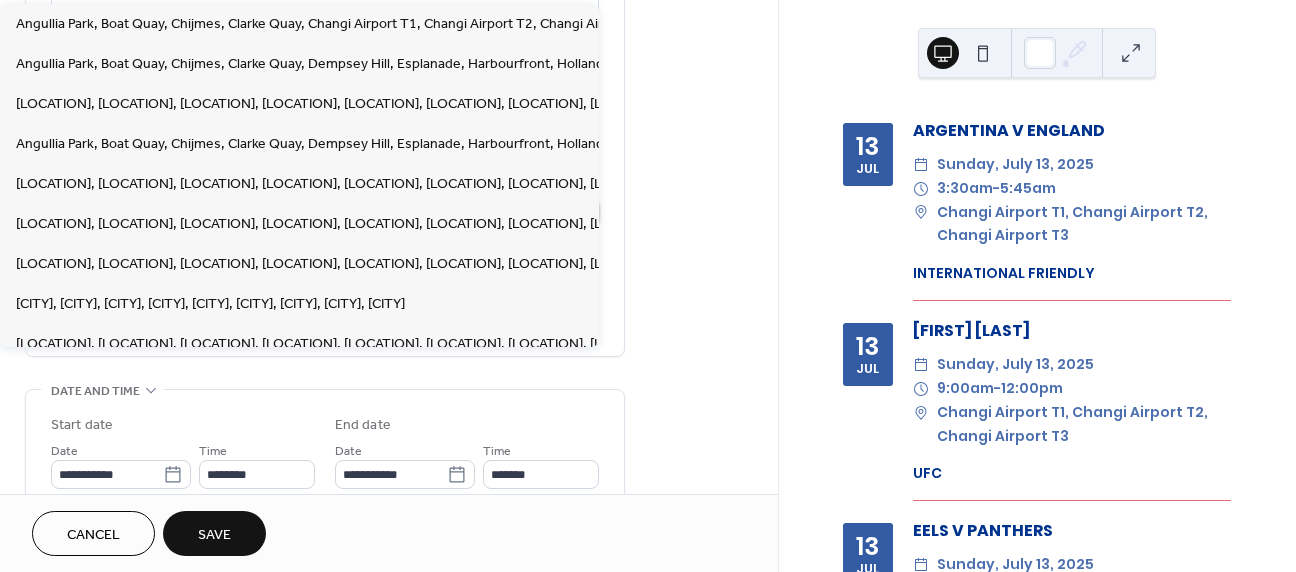 scroll, scrollTop: 269, scrollLeft: 0, axis: vertical 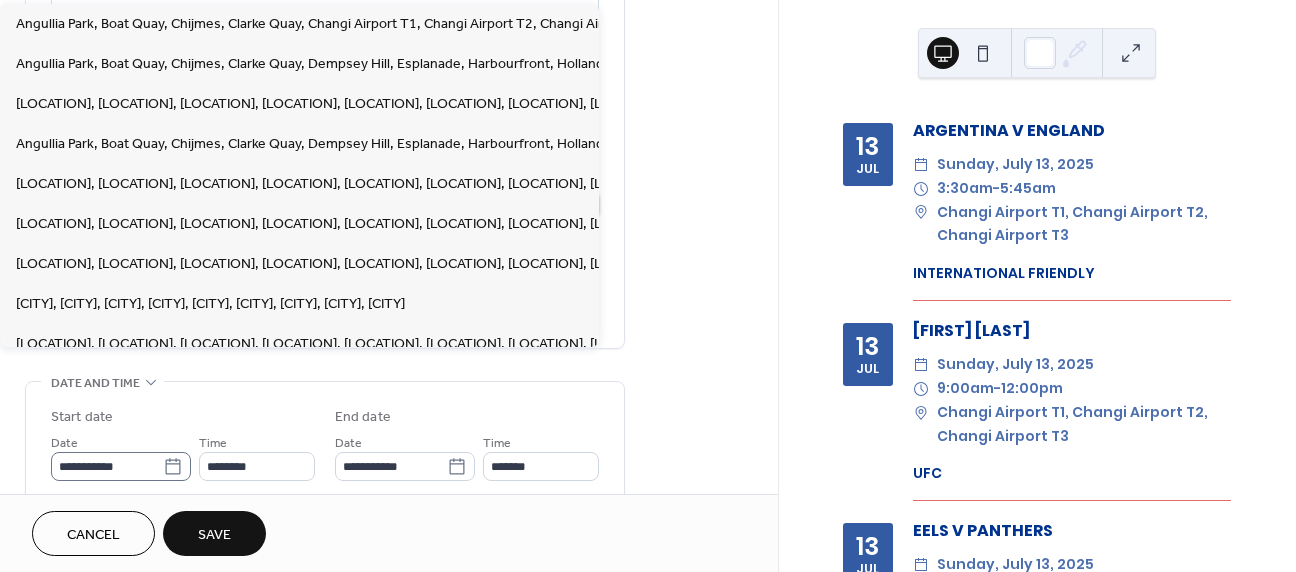 type on "**********" 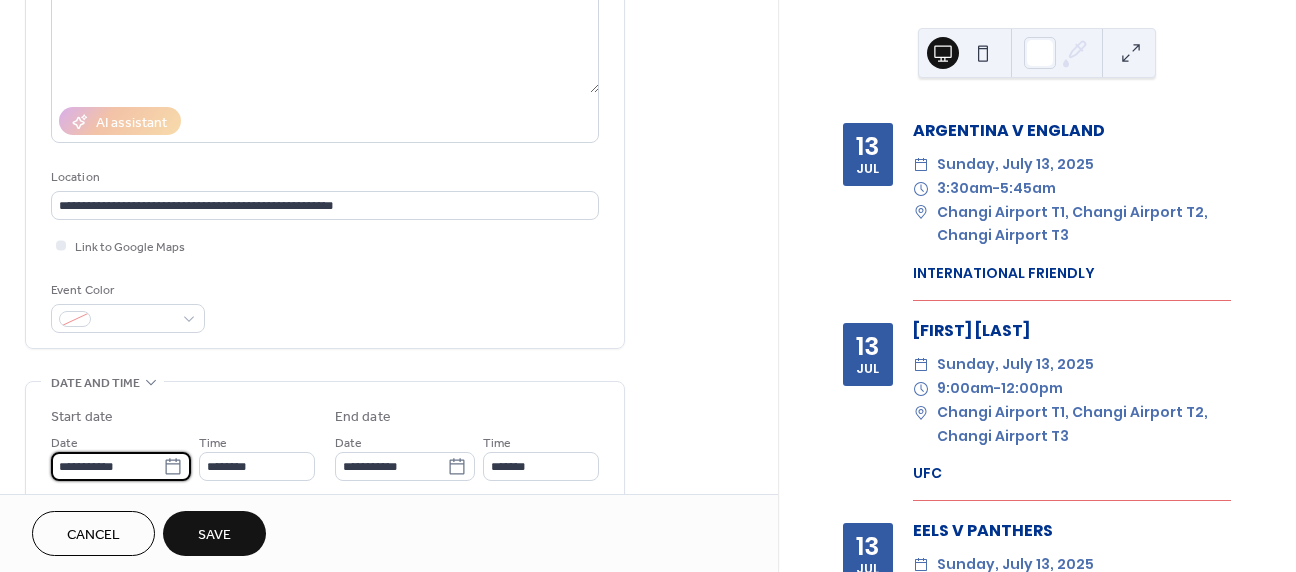 click on "**********" at bounding box center [107, 466] 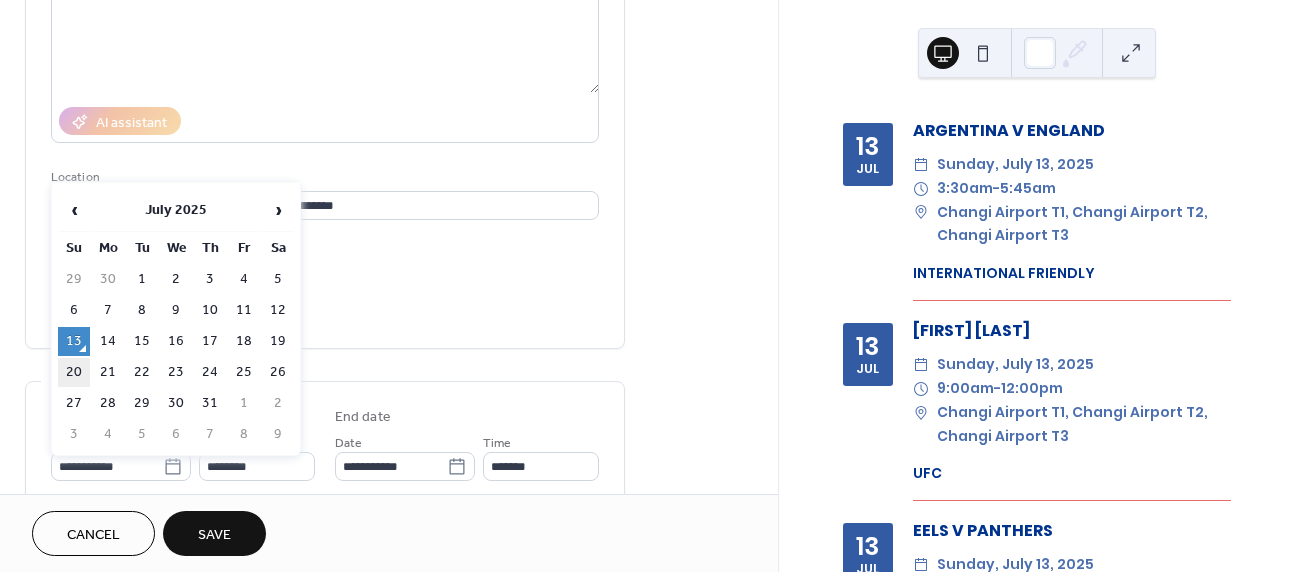click on "20" at bounding box center [74, 372] 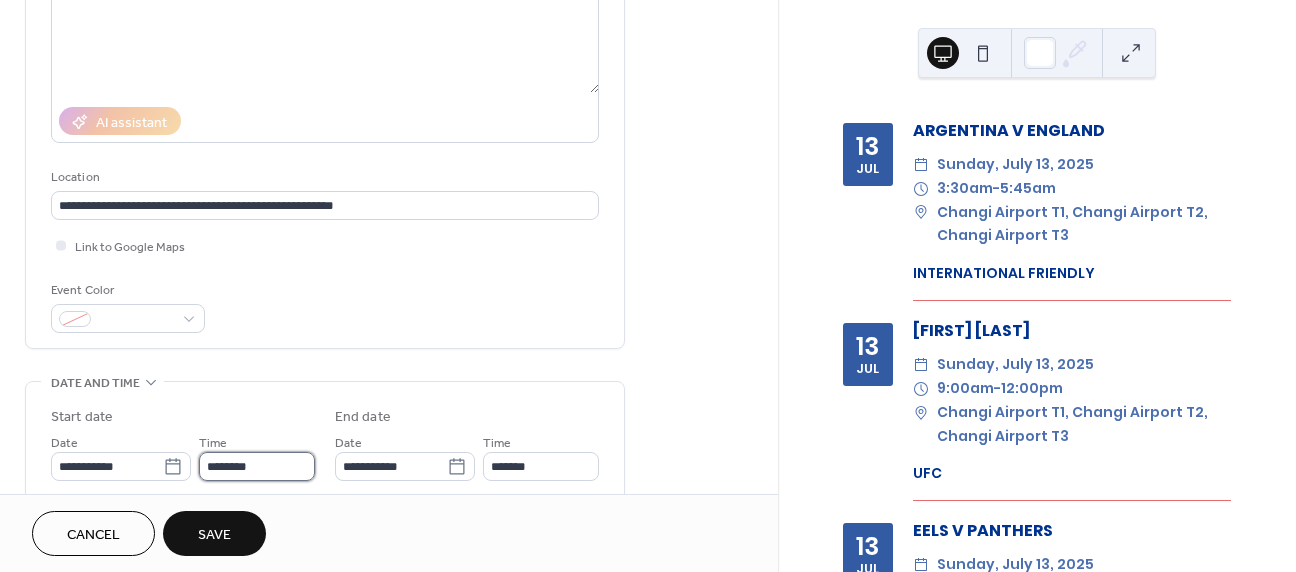 click on "********" at bounding box center [257, 466] 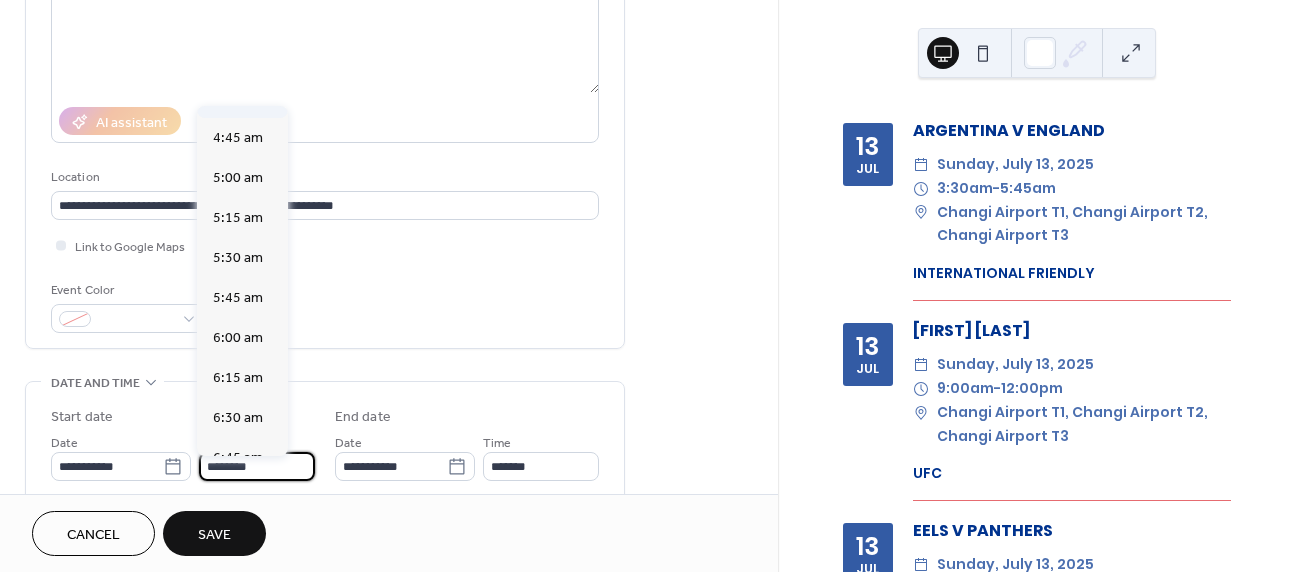 scroll, scrollTop: 545, scrollLeft: 0, axis: vertical 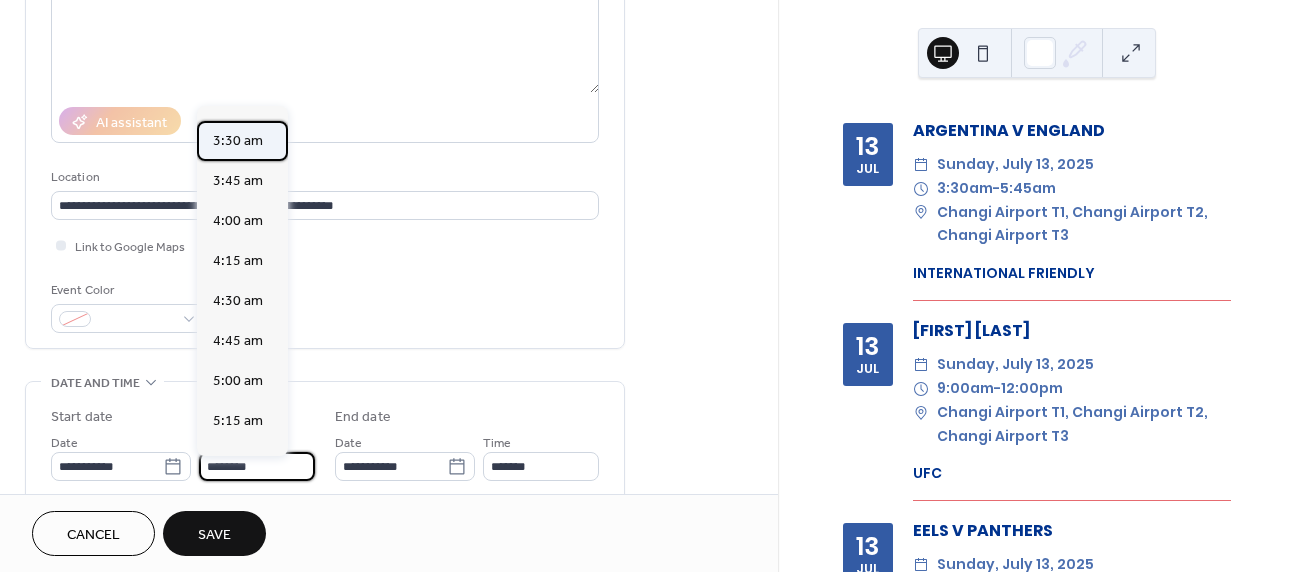 click on "3:30 am" at bounding box center [238, 141] 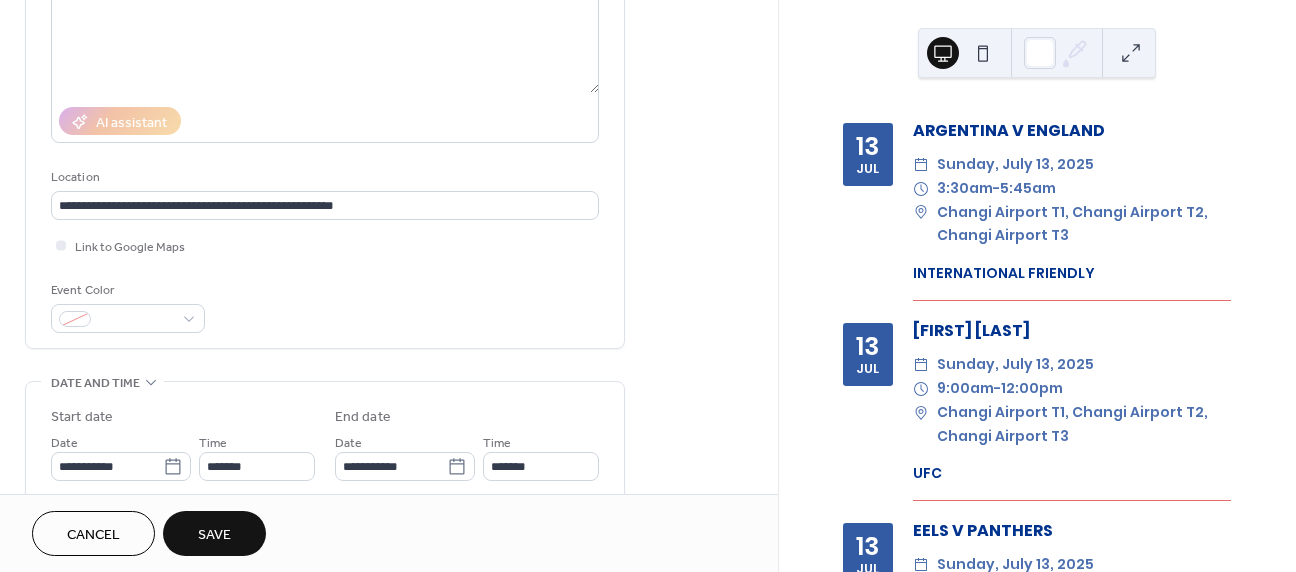 type on "*******" 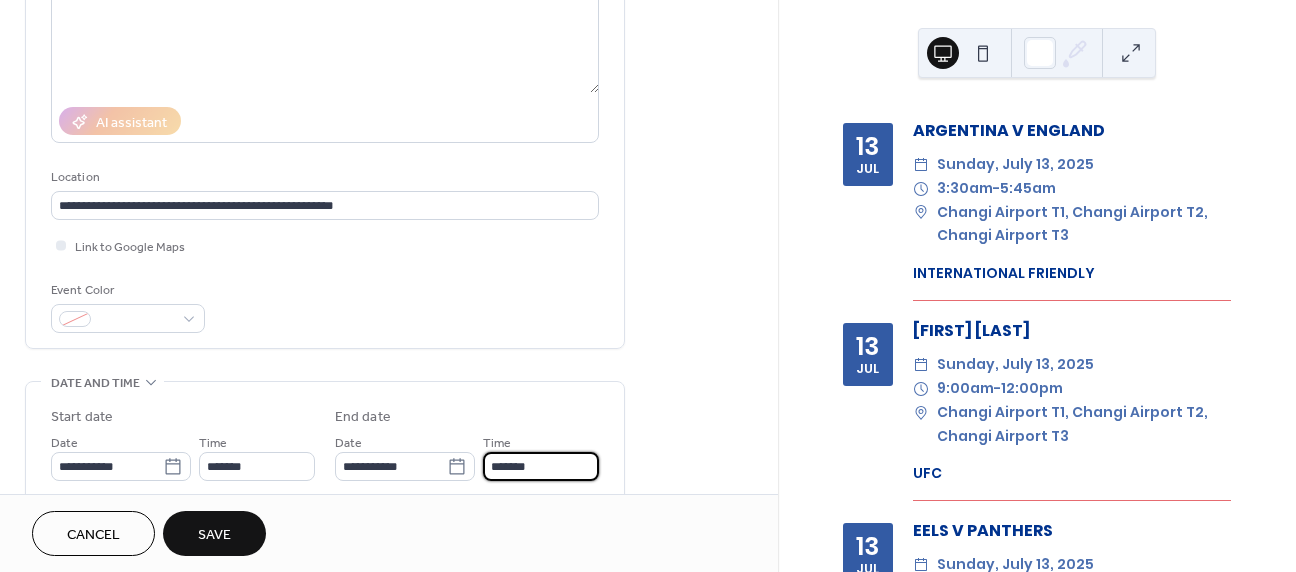click on "*******" at bounding box center (541, 466) 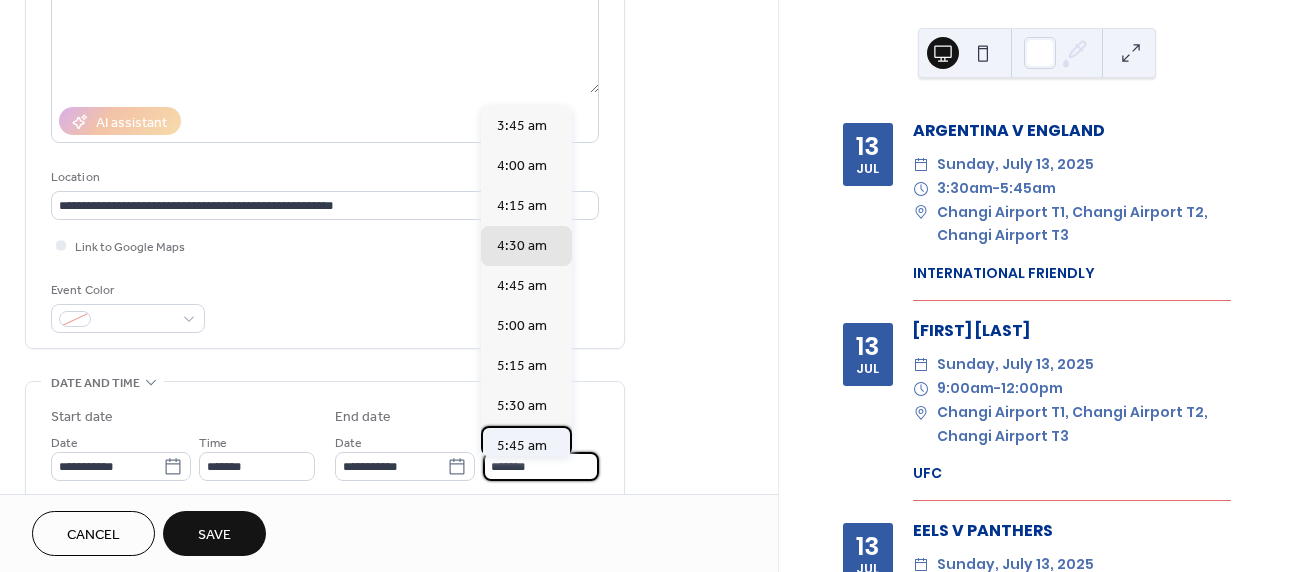 click on "5:45 am" at bounding box center [522, 446] 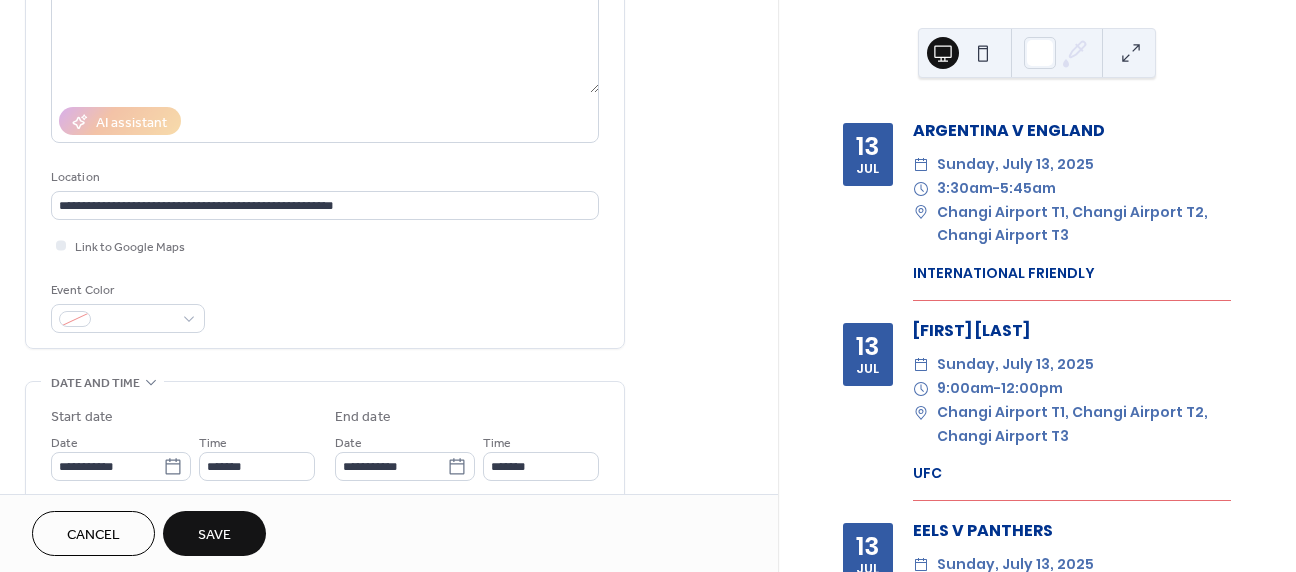 type on "*******" 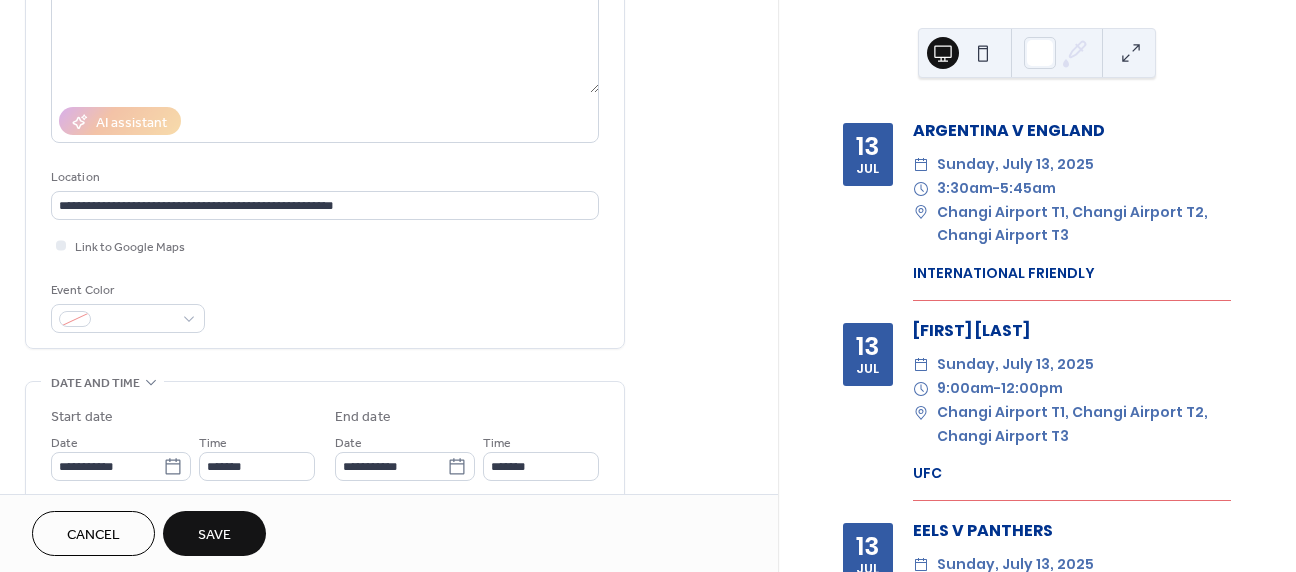 click on "Save" at bounding box center [214, 535] 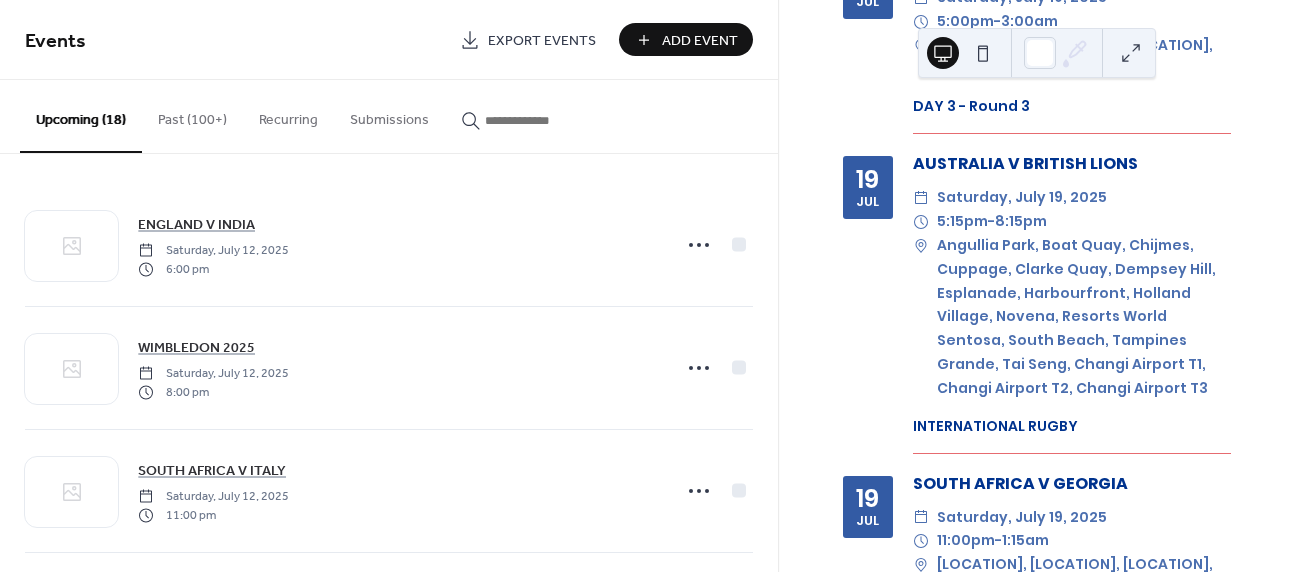 scroll, scrollTop: 3059, scrollLeft: 0, axis: vertical 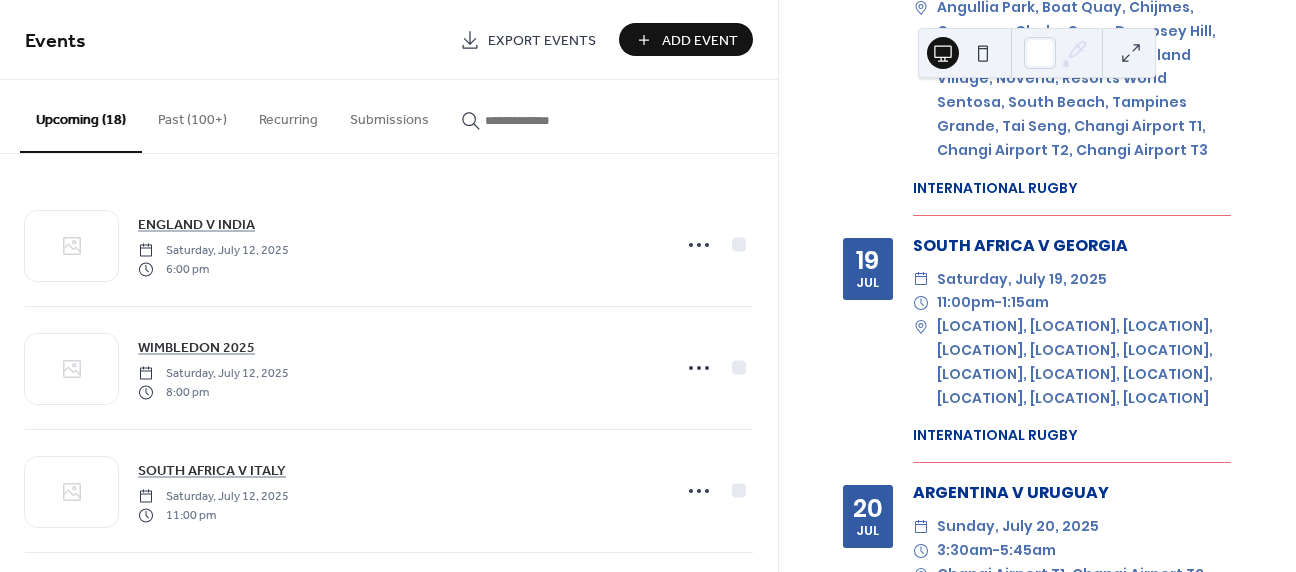 click on "Add Event" at bounding box center [700, 41] 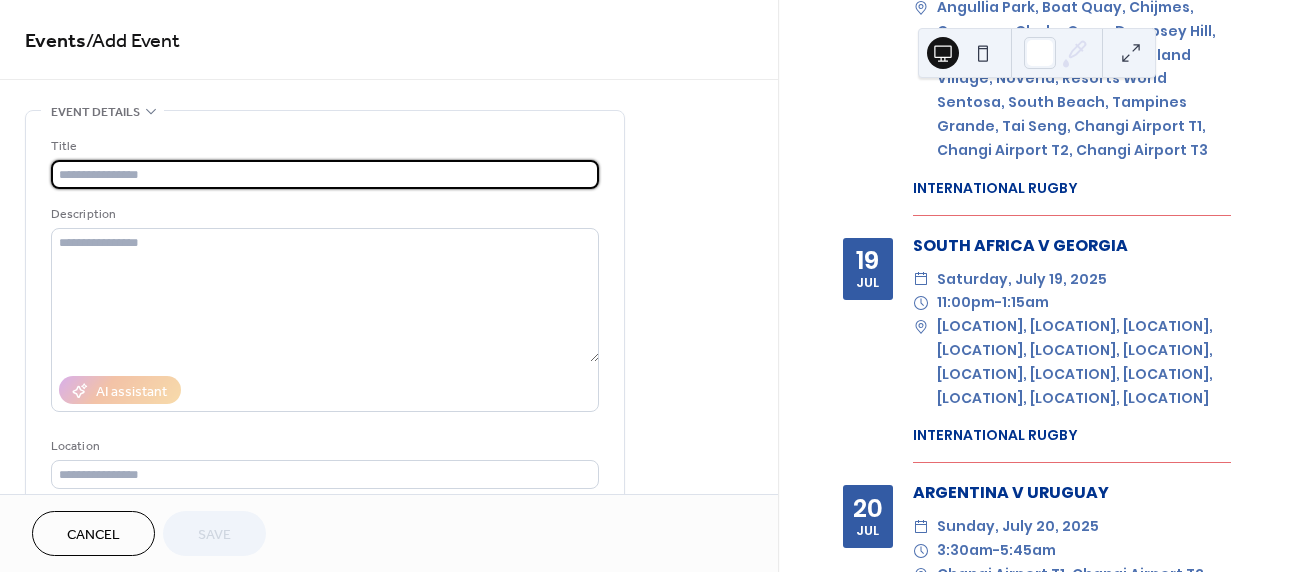 click at bounding box center [325, 174] 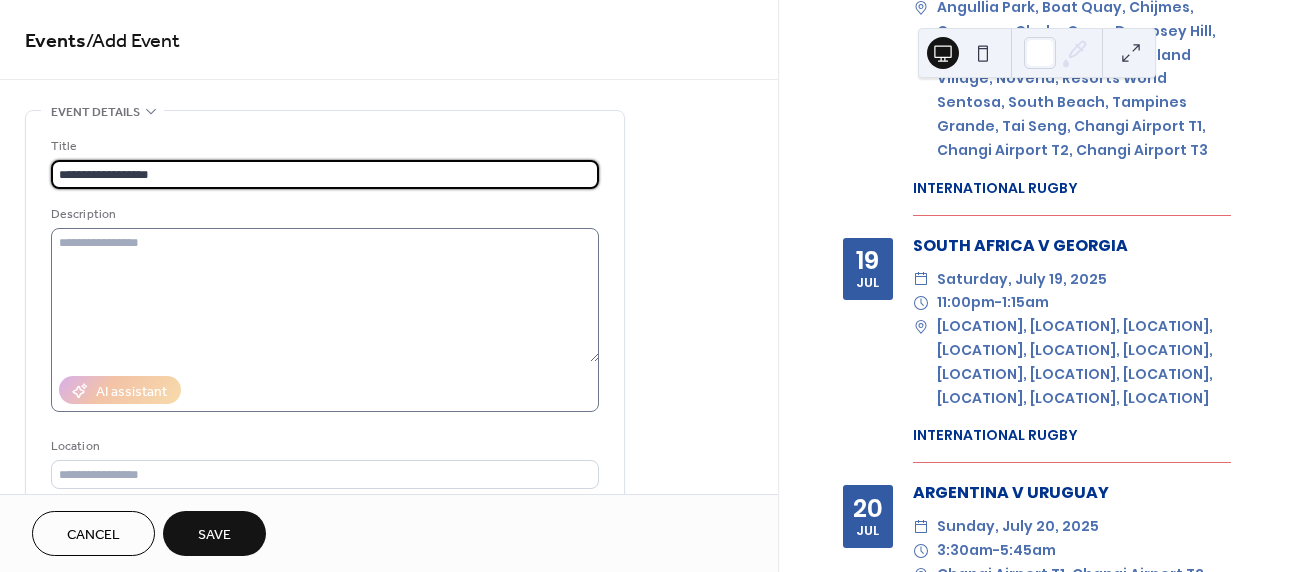 type on "**********" 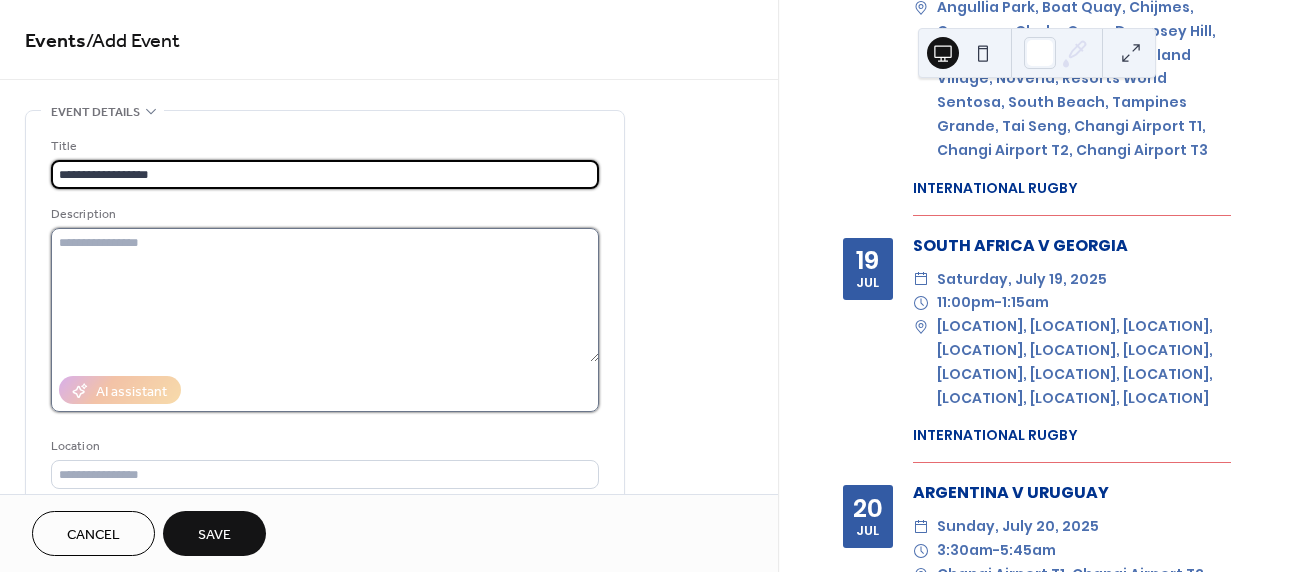 click at bounding box center [325, 295] 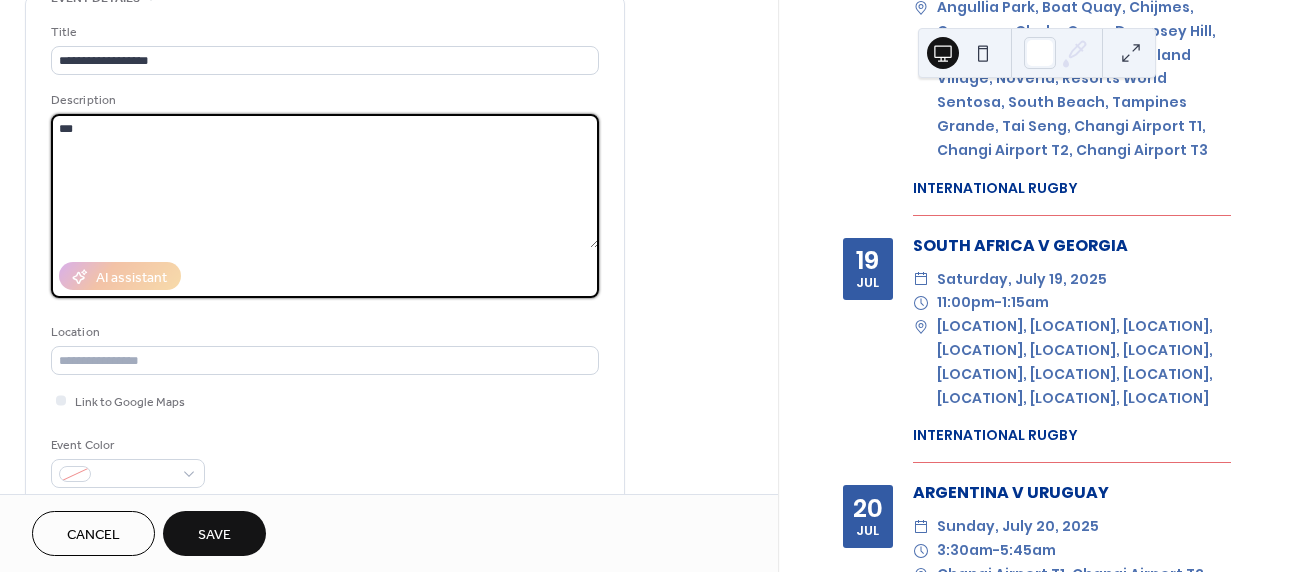 scroll, scrollTop: 186, scrollLeft: 0, axis: vertical 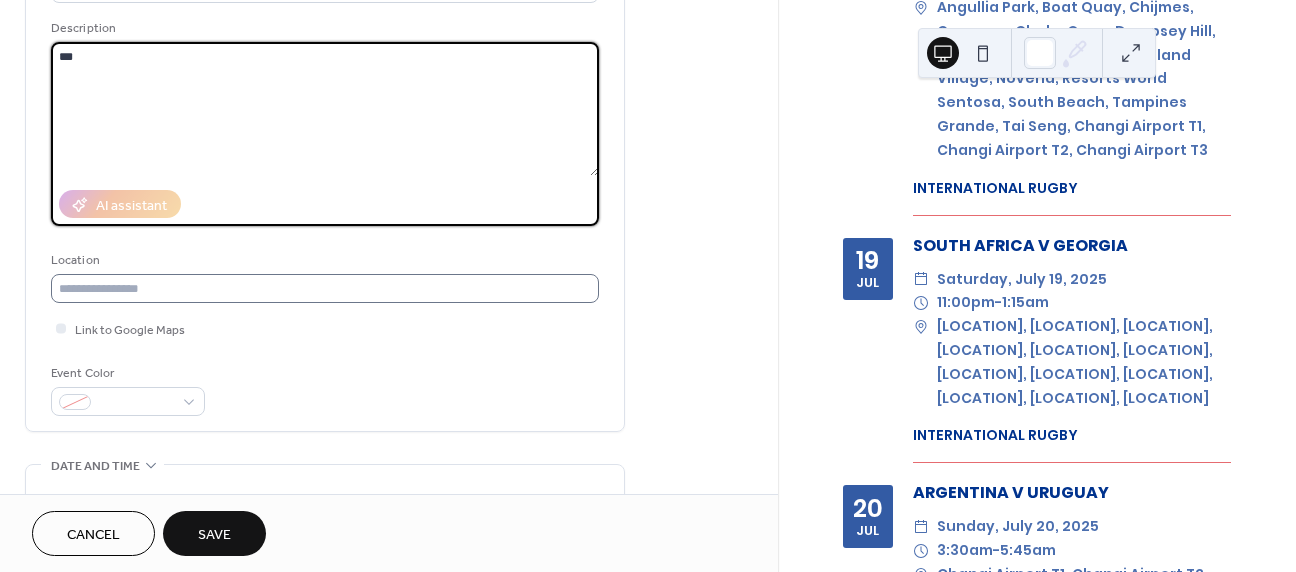 type on "***" 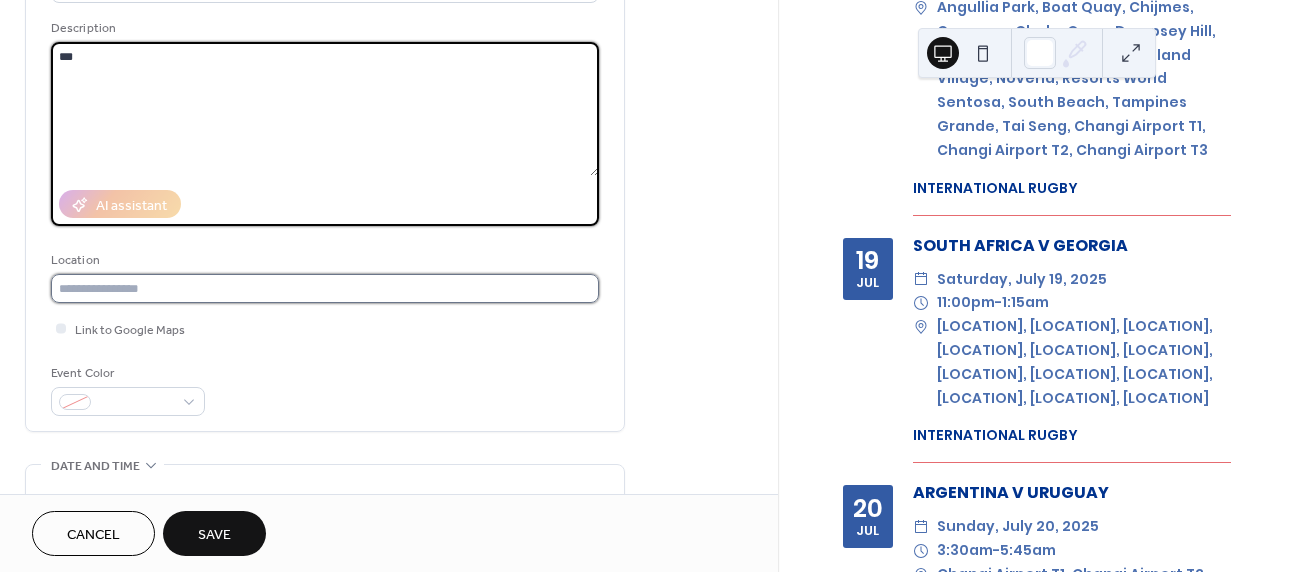 click at bounding box center (325, 288) 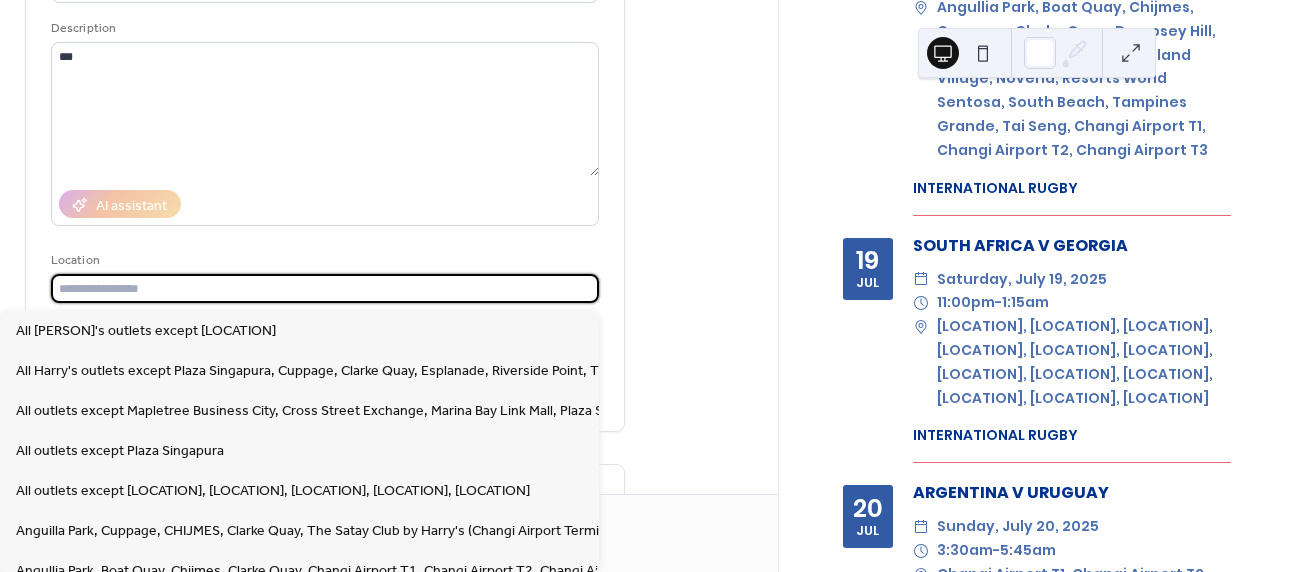 paste on "**********" 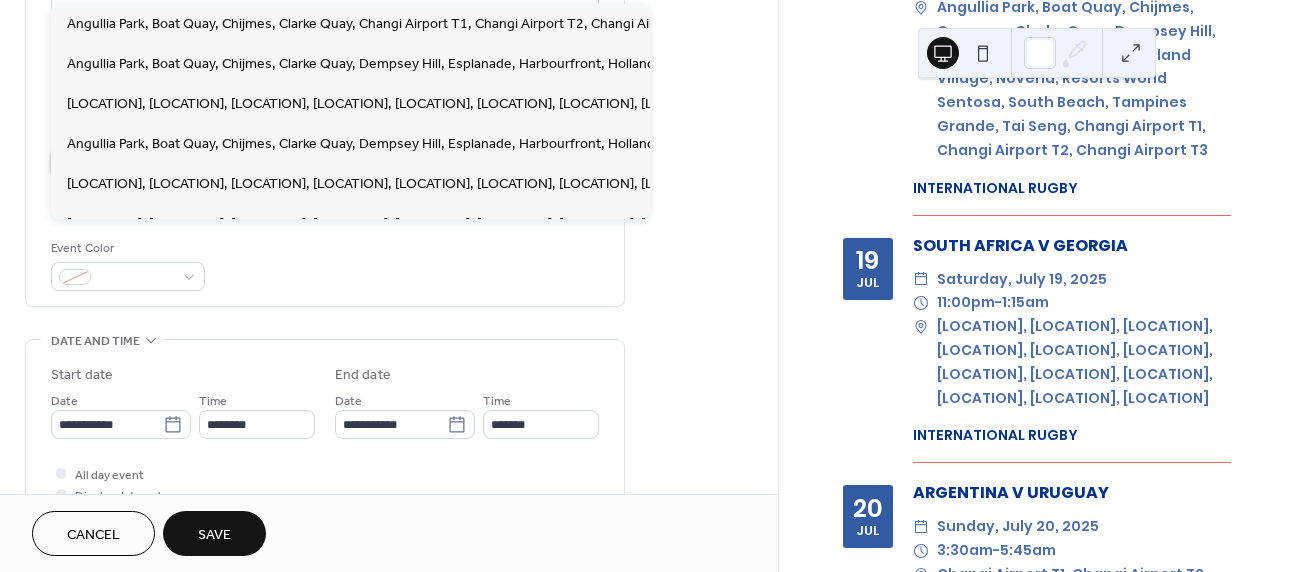 scroll, scrollTop: 683, scrollLeft: 0, axis: vertical 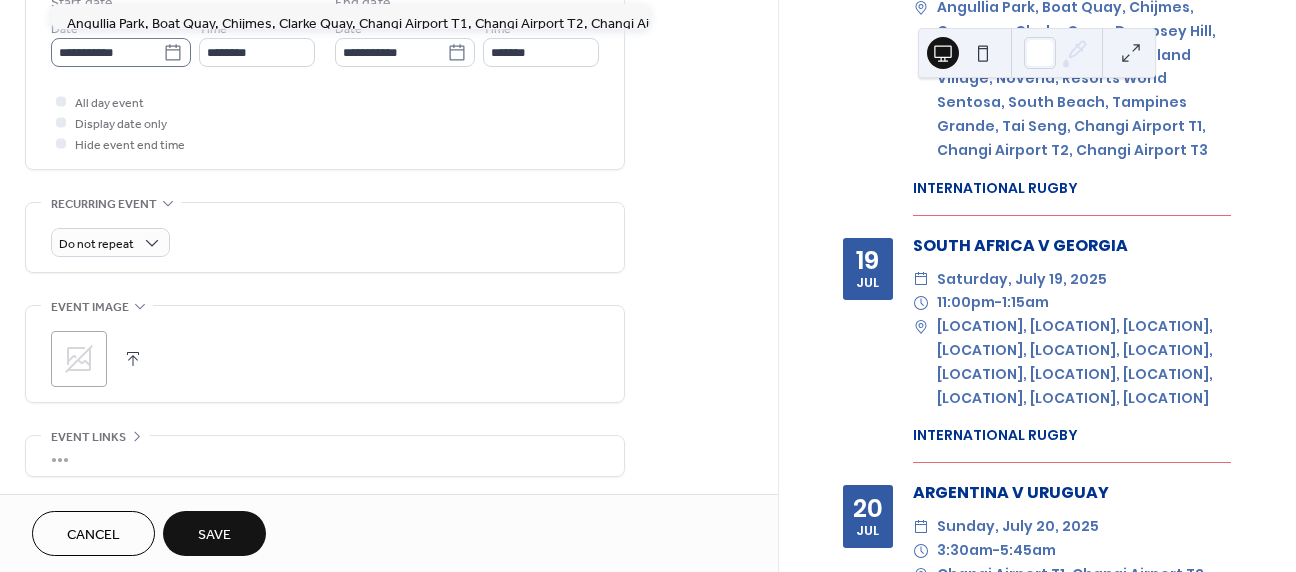 type on "**********" 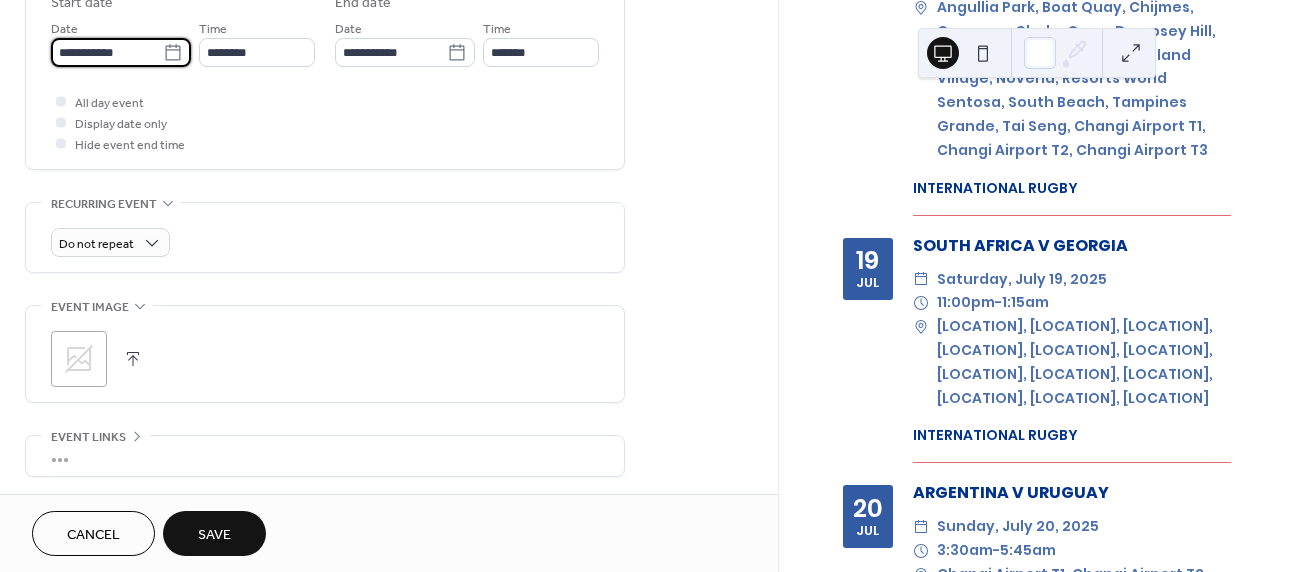 click on "**********" at bounding box center [107, 52] 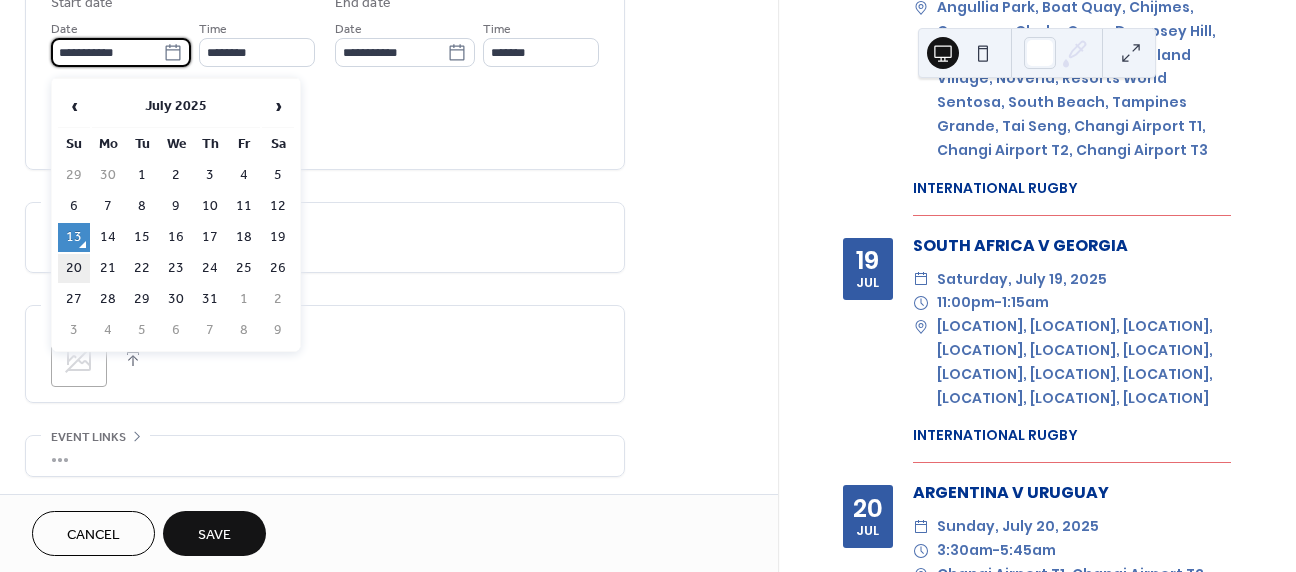 click on "20" at bounding box center [74, 268] 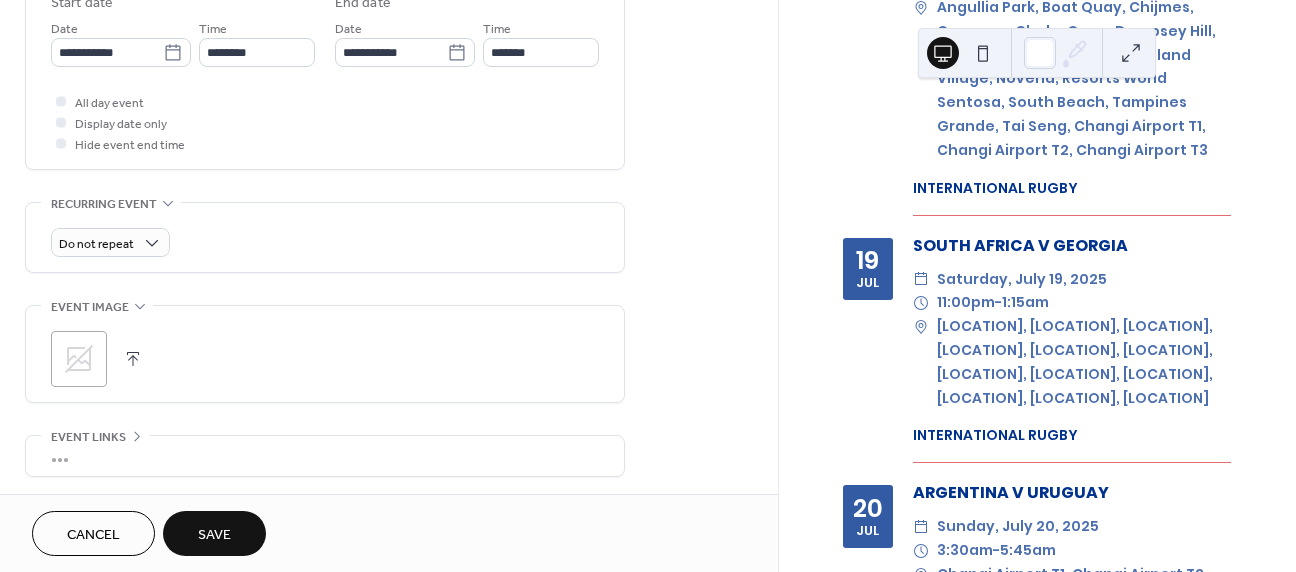 type on "**********" 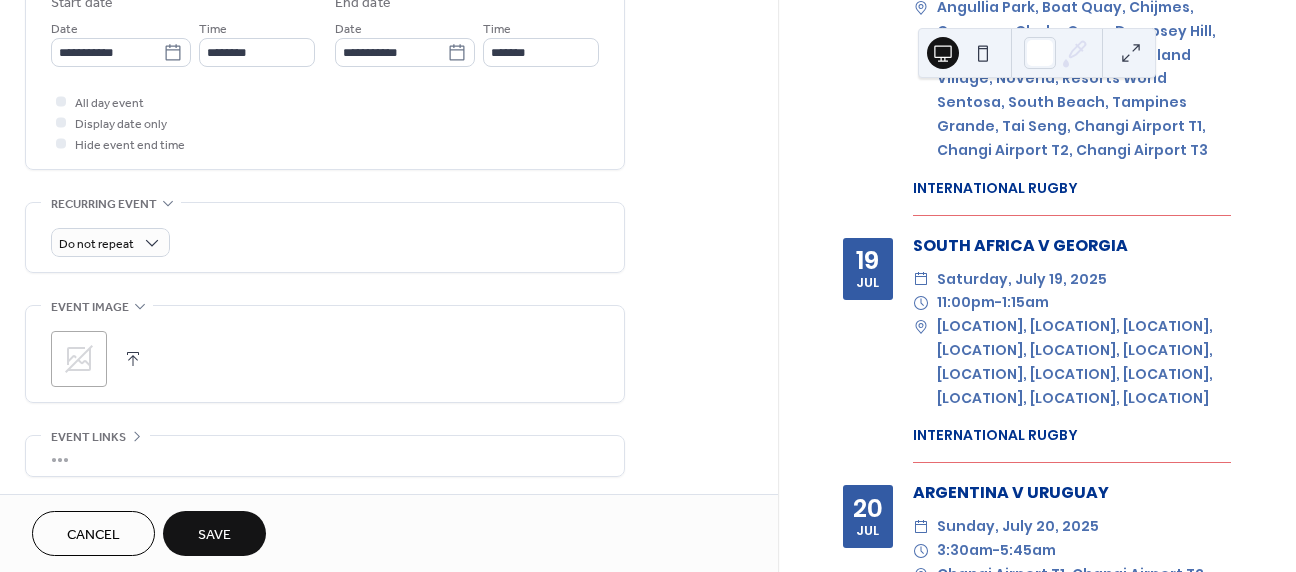 type on "**********" 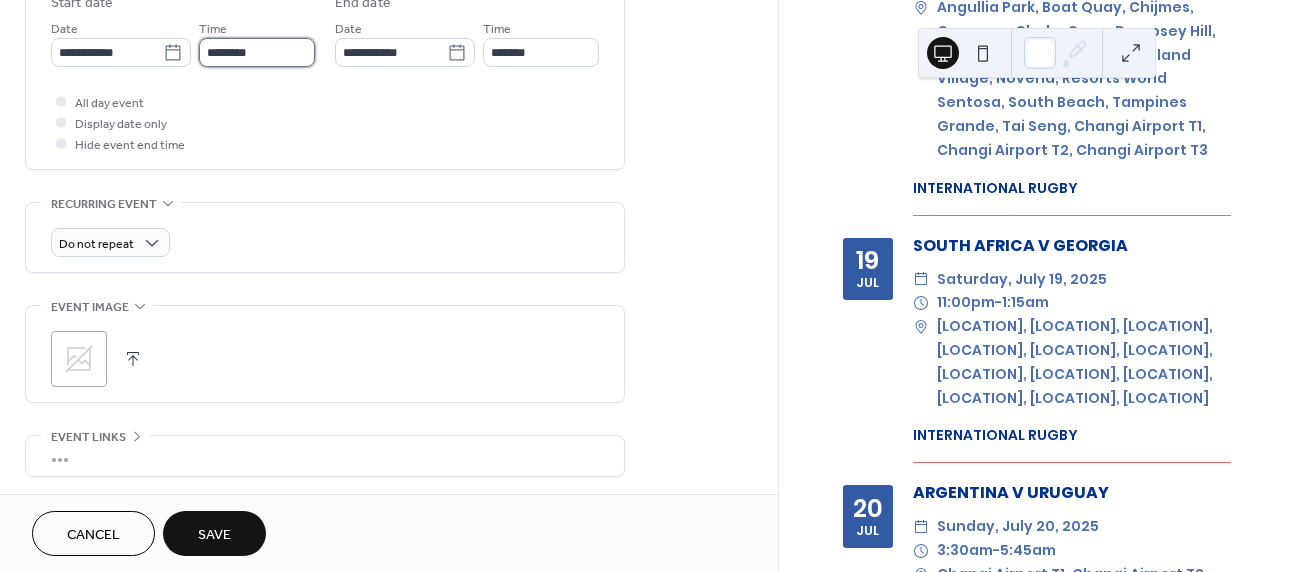 click on "********" at bounding box center [257, 52] 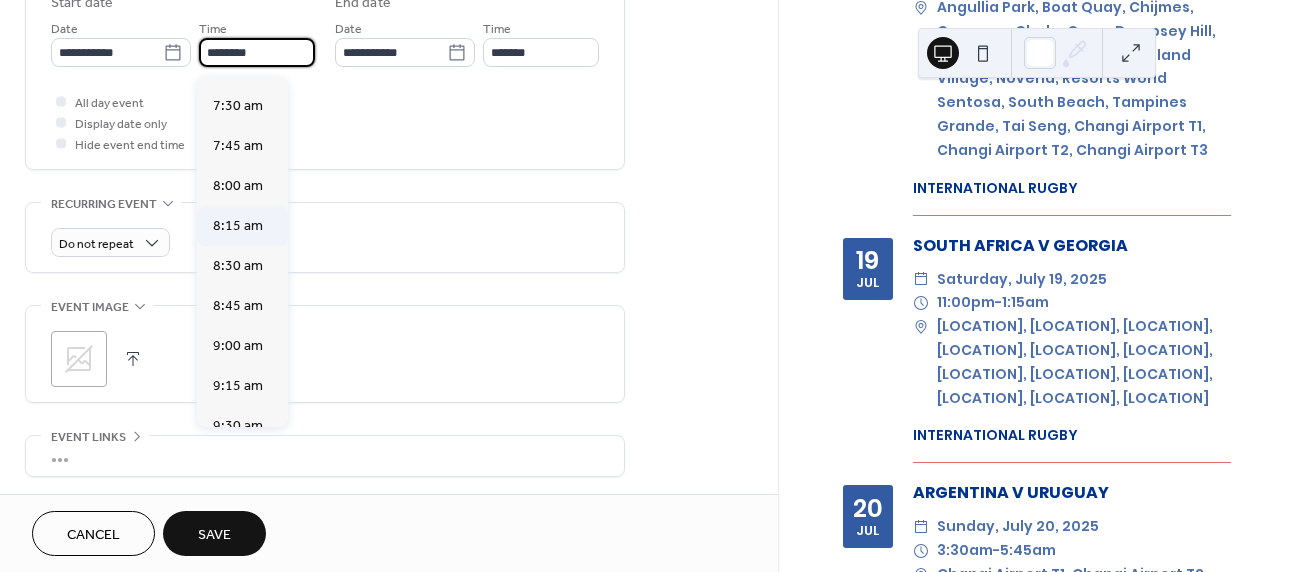 scroll, scrollTop: 1485, scrollLeft: 0, axis: vertical 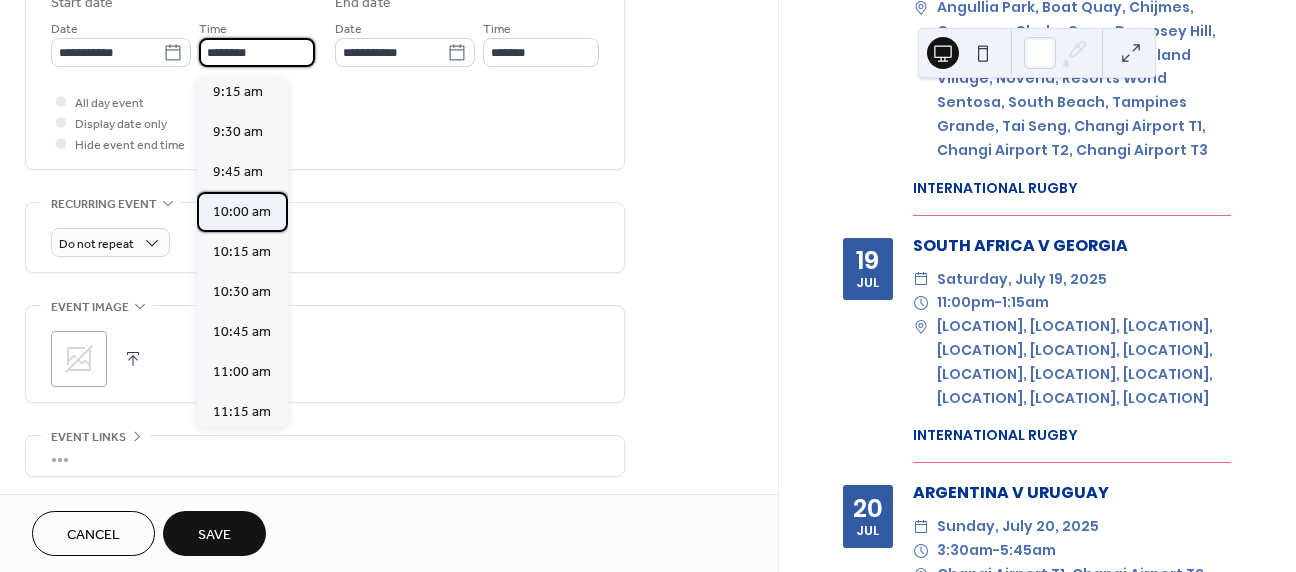 click on "10:00 am" at bounding box center (242, 212) 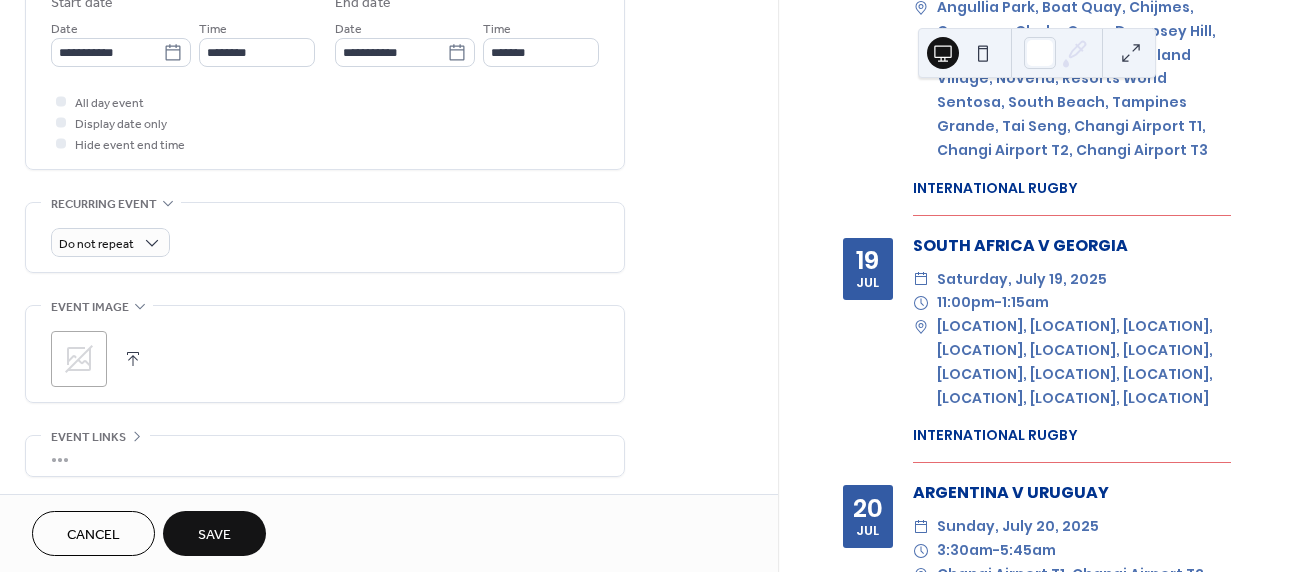 type on "********" 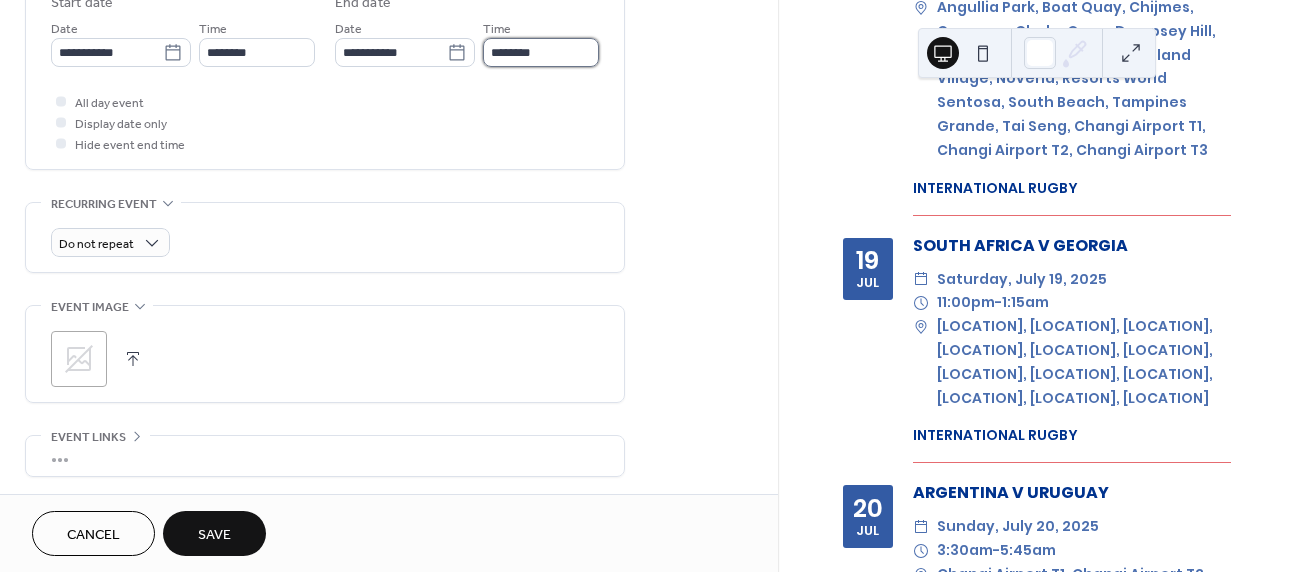 click on "********" at bounding box center [541, 52] 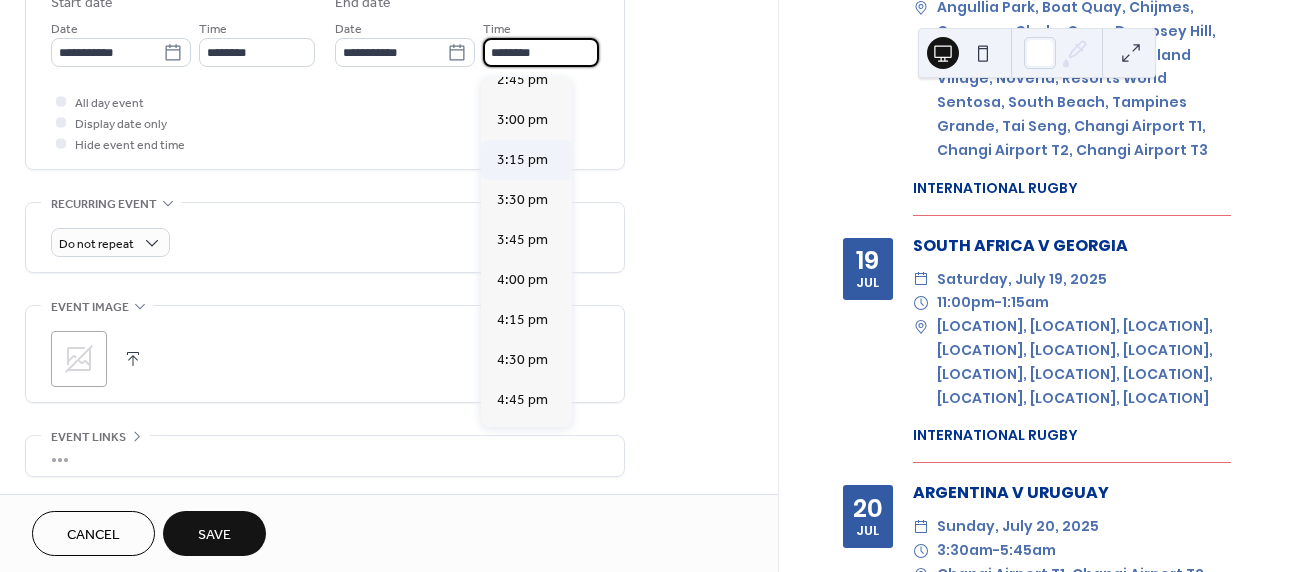 scroll, scrollTop: 576, scrollLeft: 0, axis: vertical 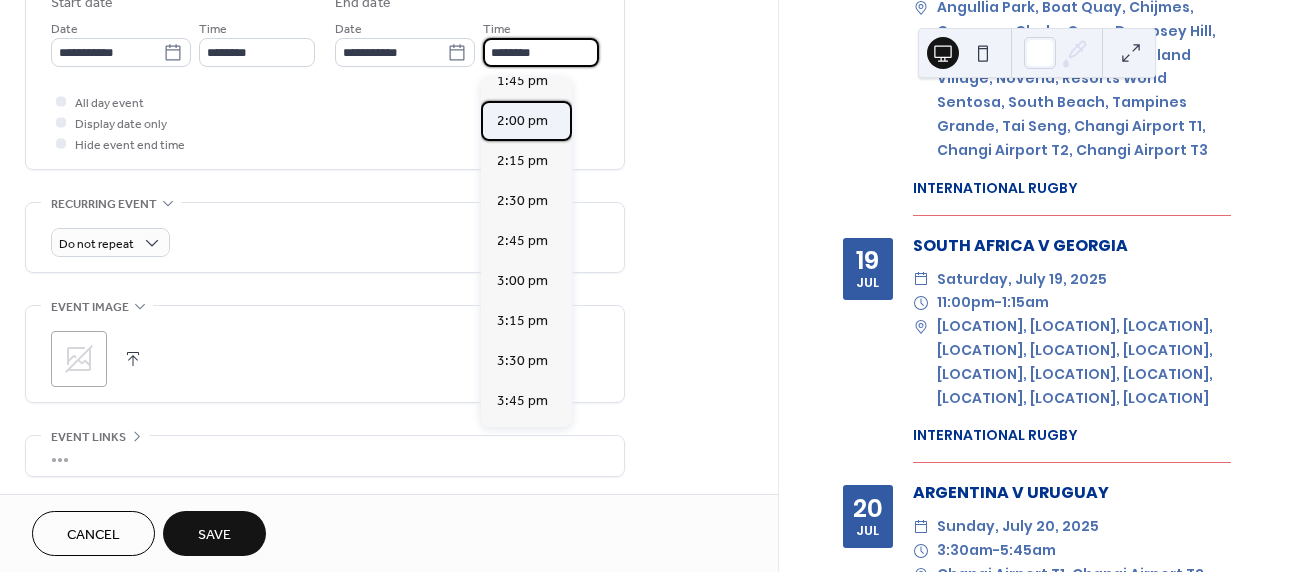 click on "2:00 pm" at bounding box center [522, 121] 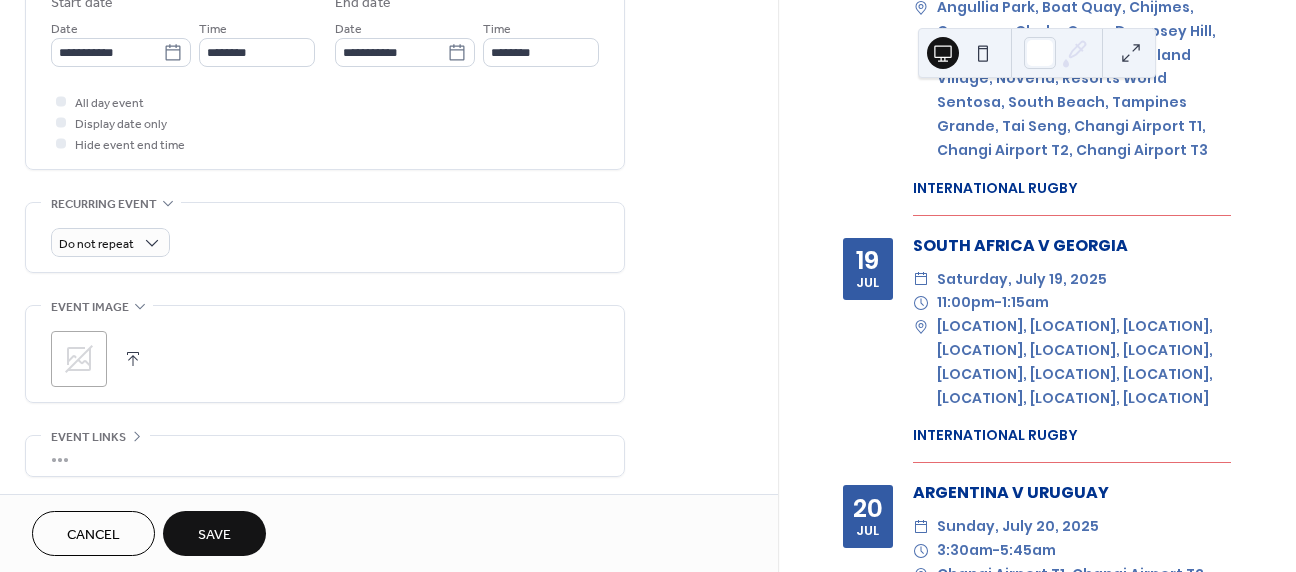 type on "*******" 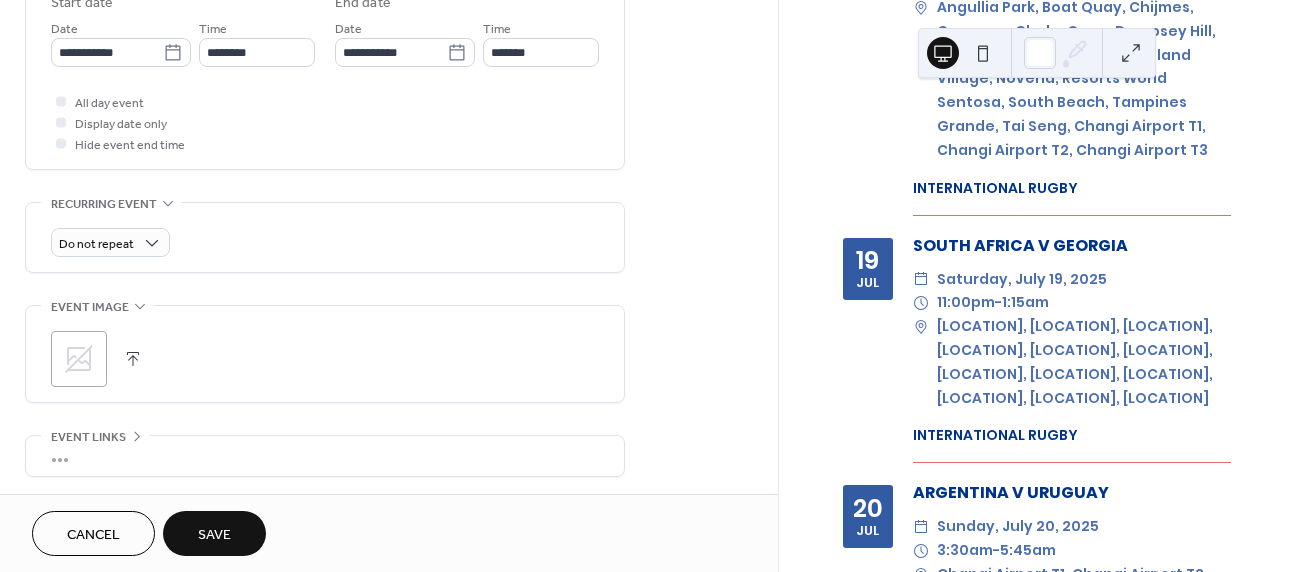 click on "Save" at bounding box center (214, 535) 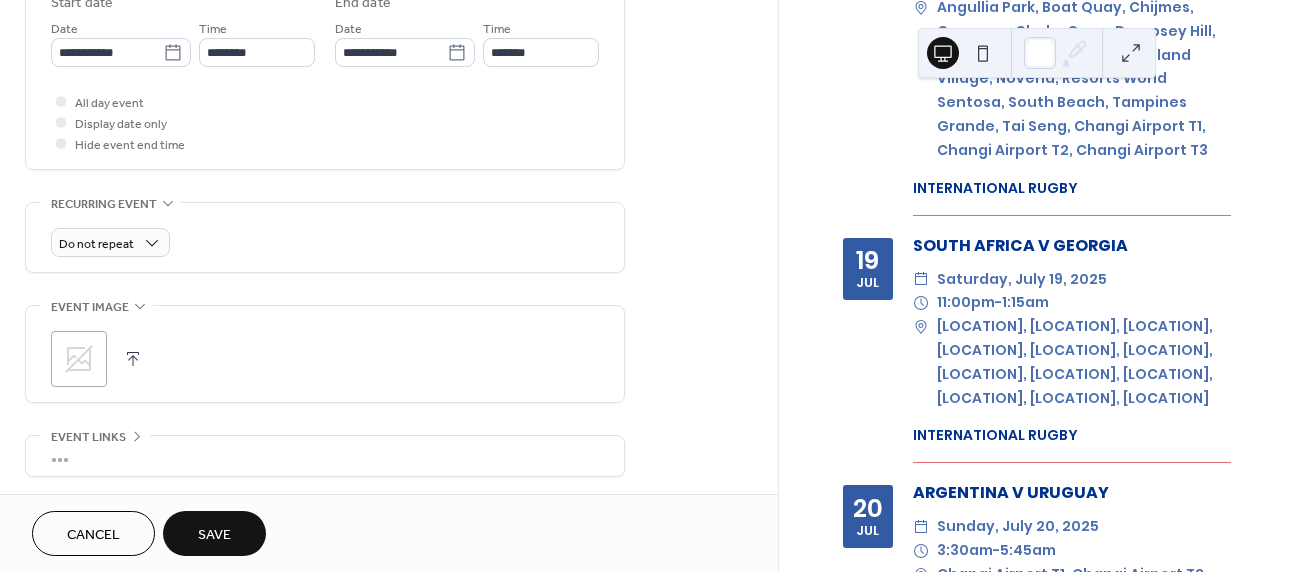 scroll, scrollTop: 3256, scrollLeft: 0, axis: vertical 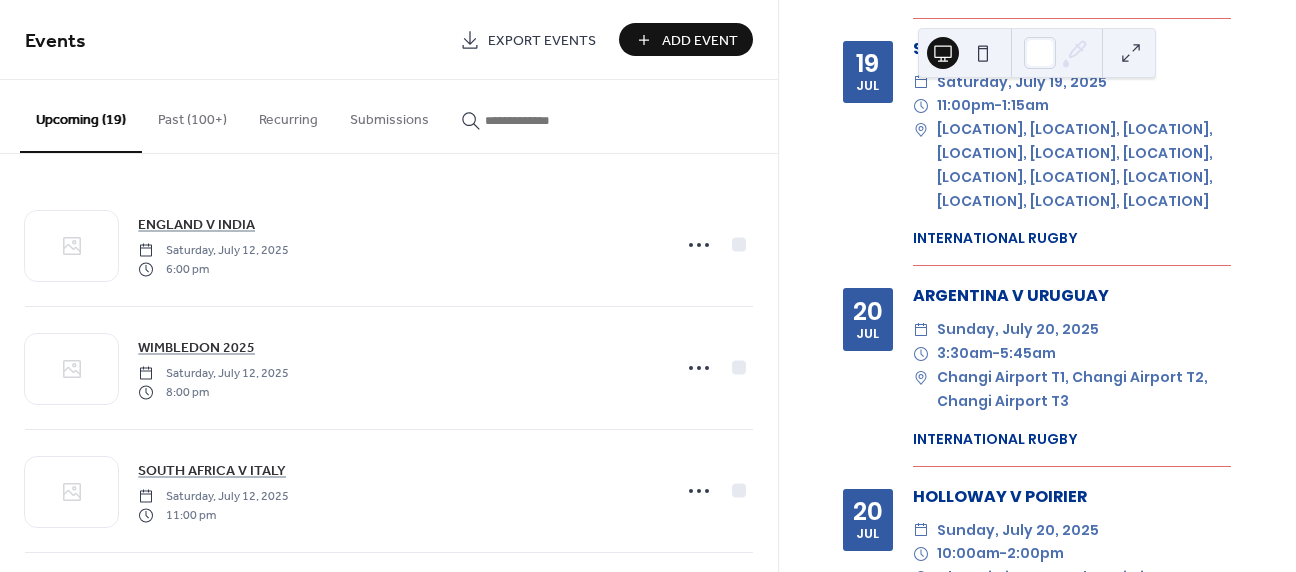 click on "Add Event" at bounding box center (700, 41) 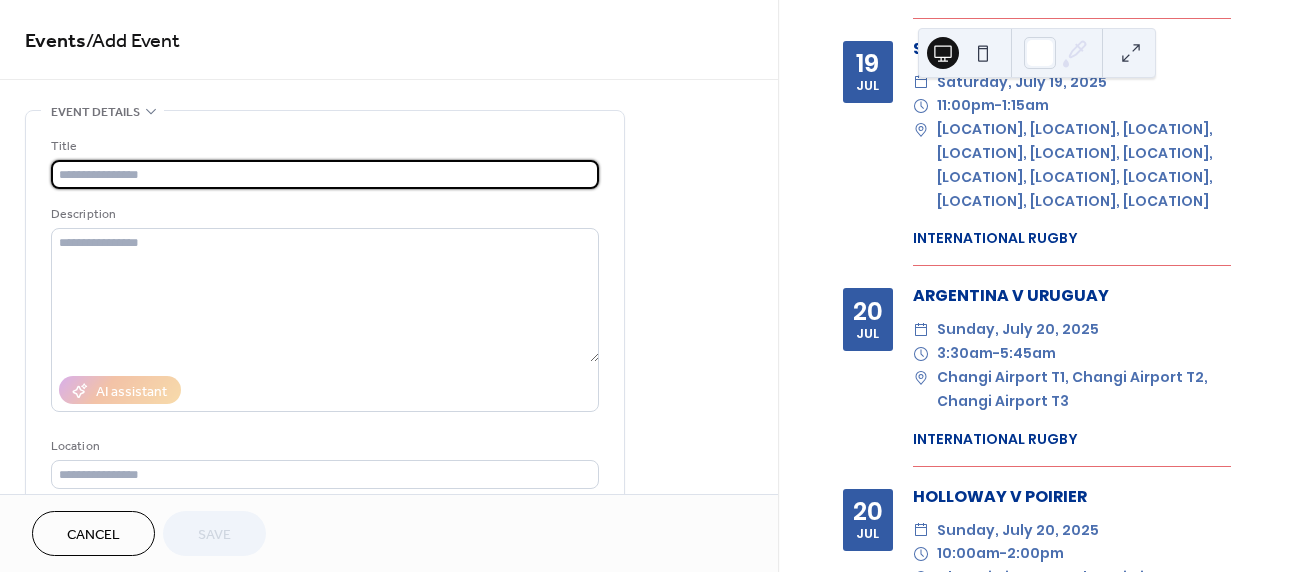 click at bounding box center [325, 174] 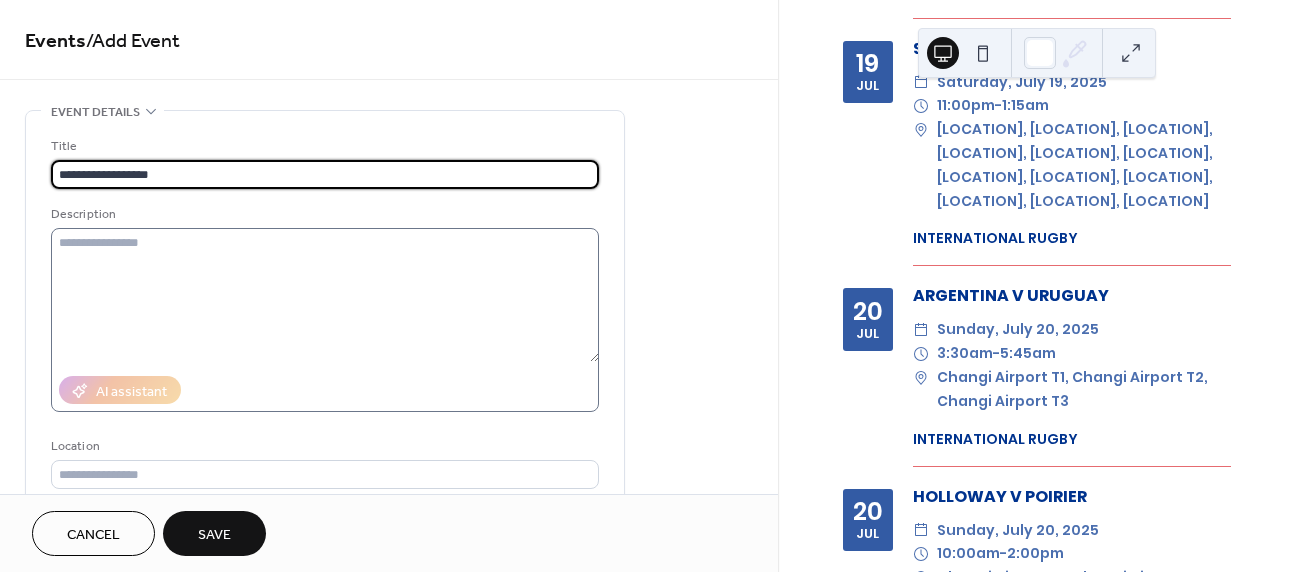 type on "**********" 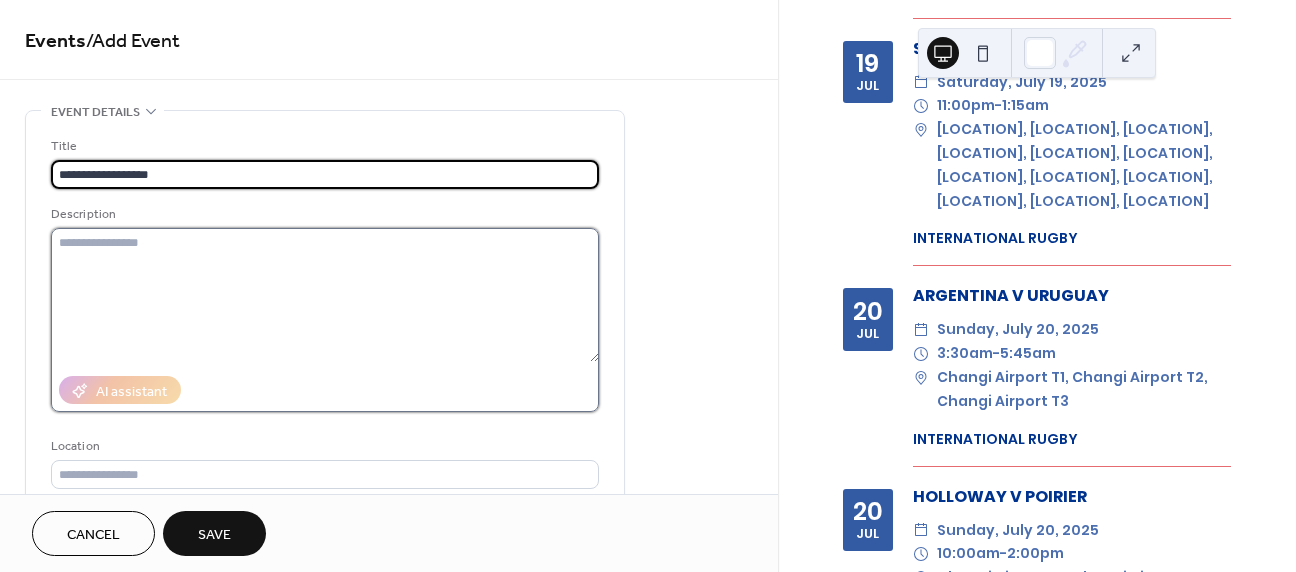 click at bounding box center (325, 295) 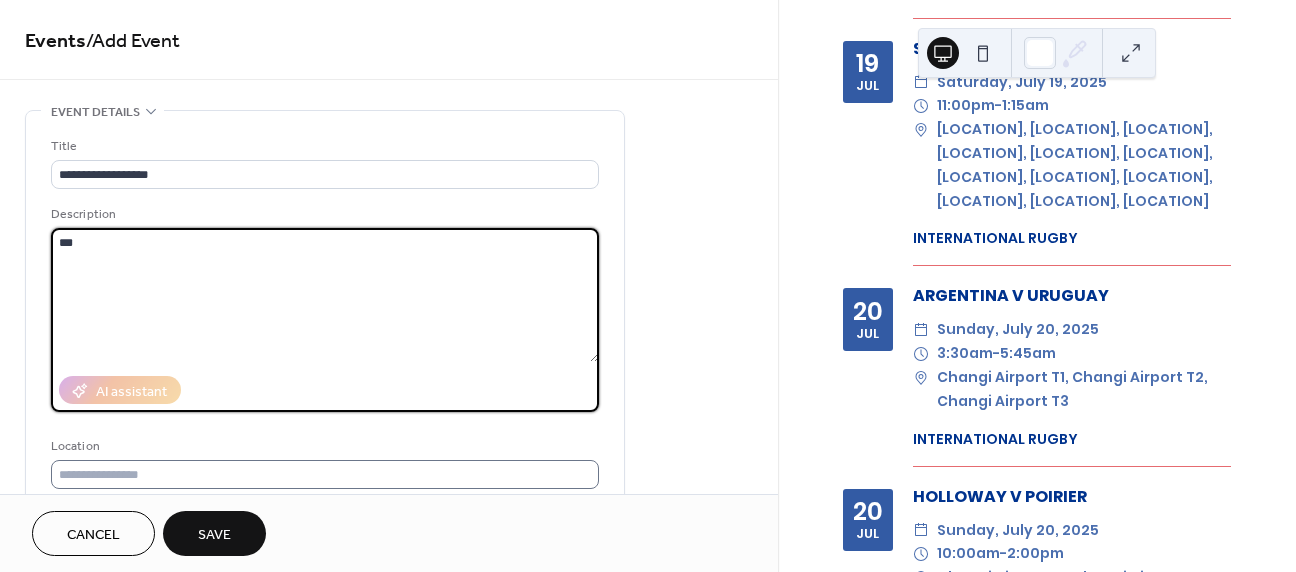 type on "***" 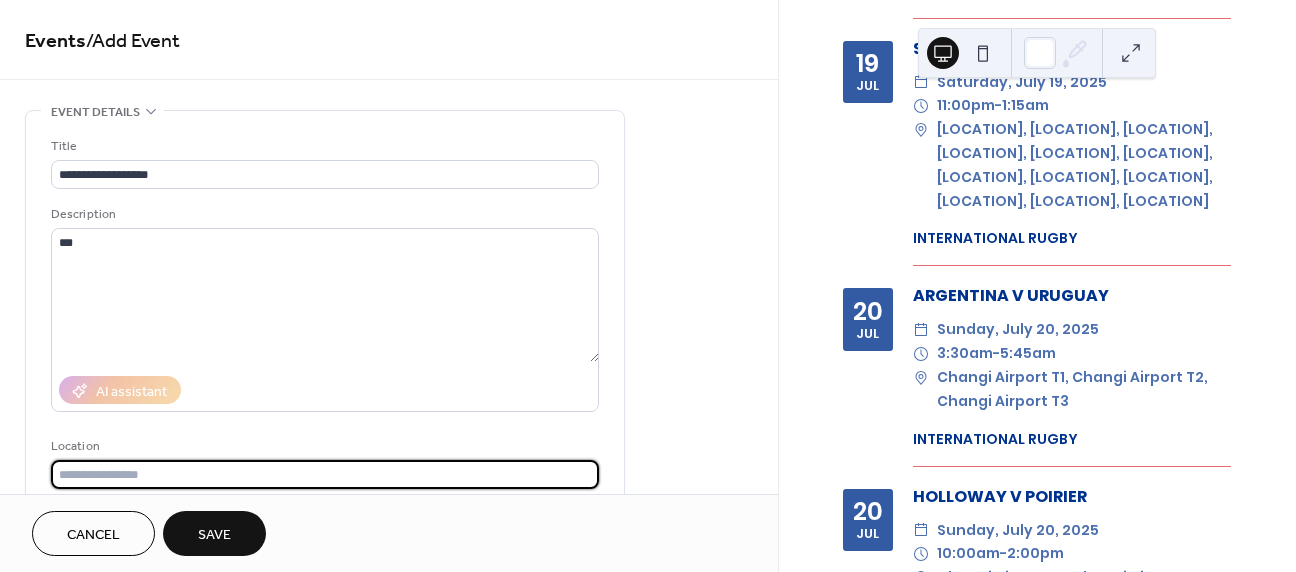 click at bounding box center [325, 474] 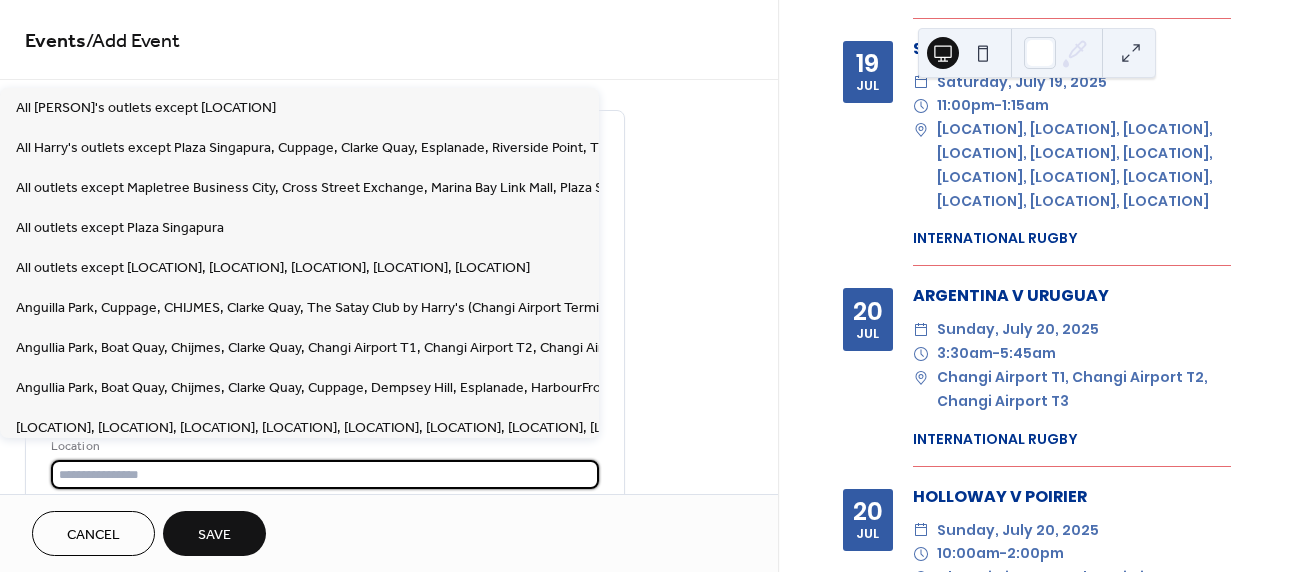 click at bounding box center [325, 474] 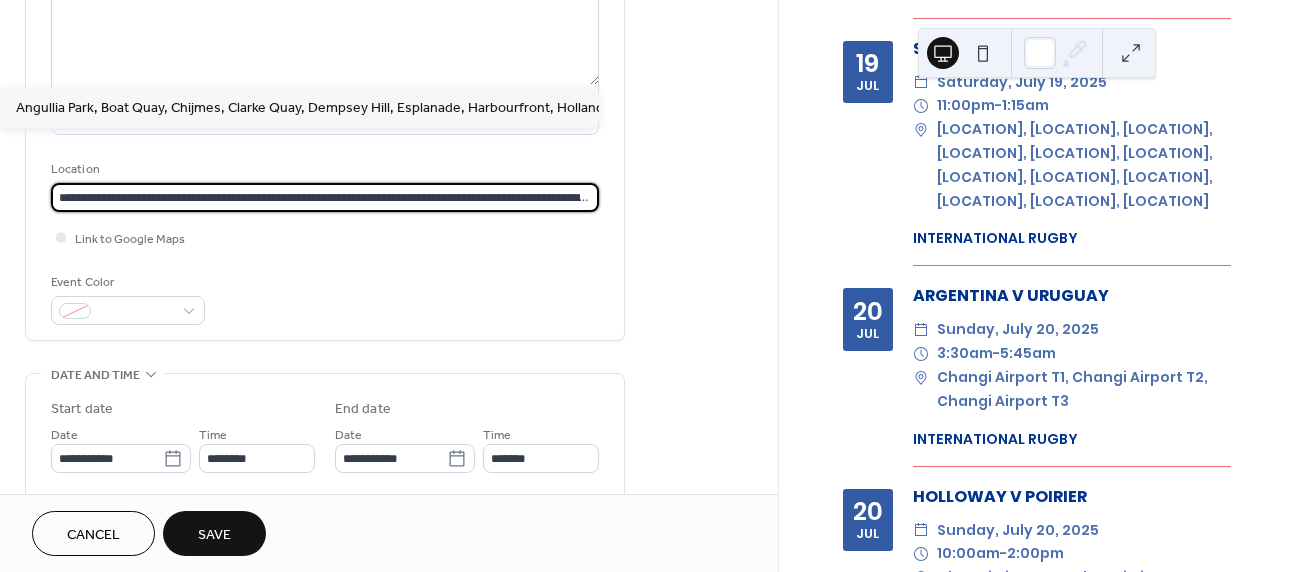 scroll, scrollTop: 418, scrollLeft: 0, axis: vertical 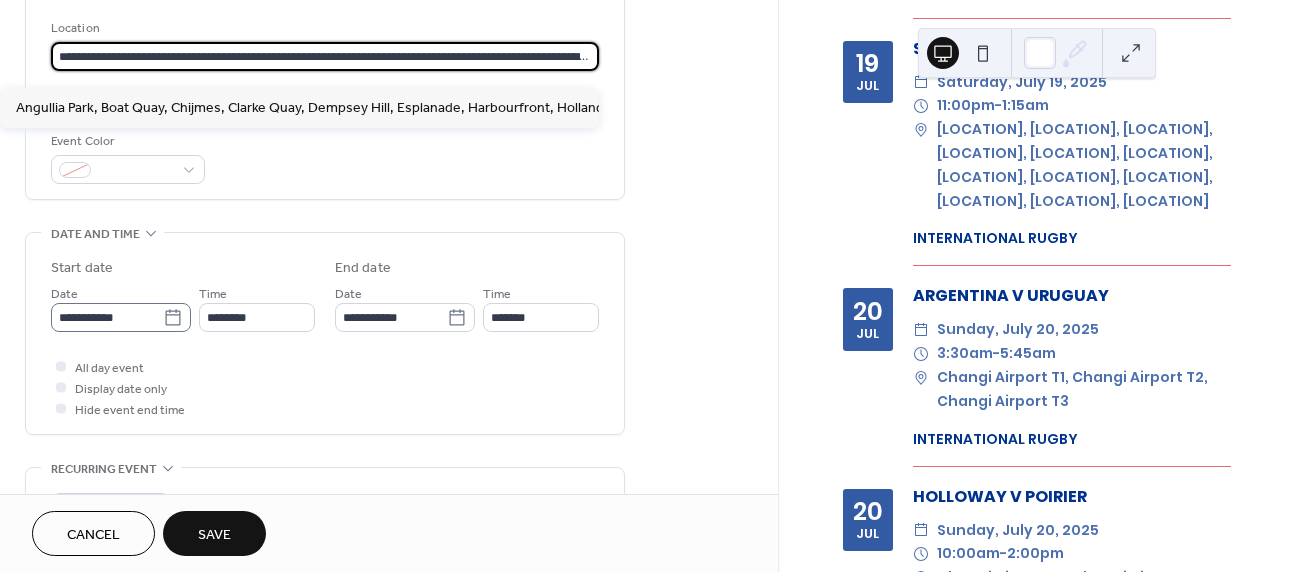 type on "**********" 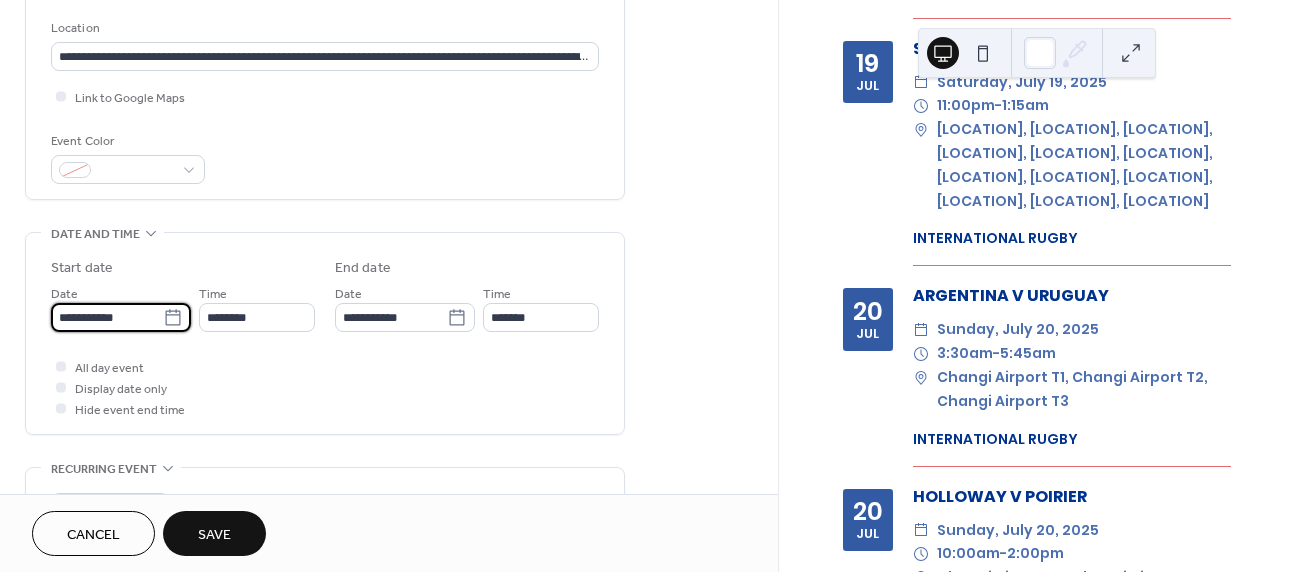 click on "**********" at bounding box center (107, 317) 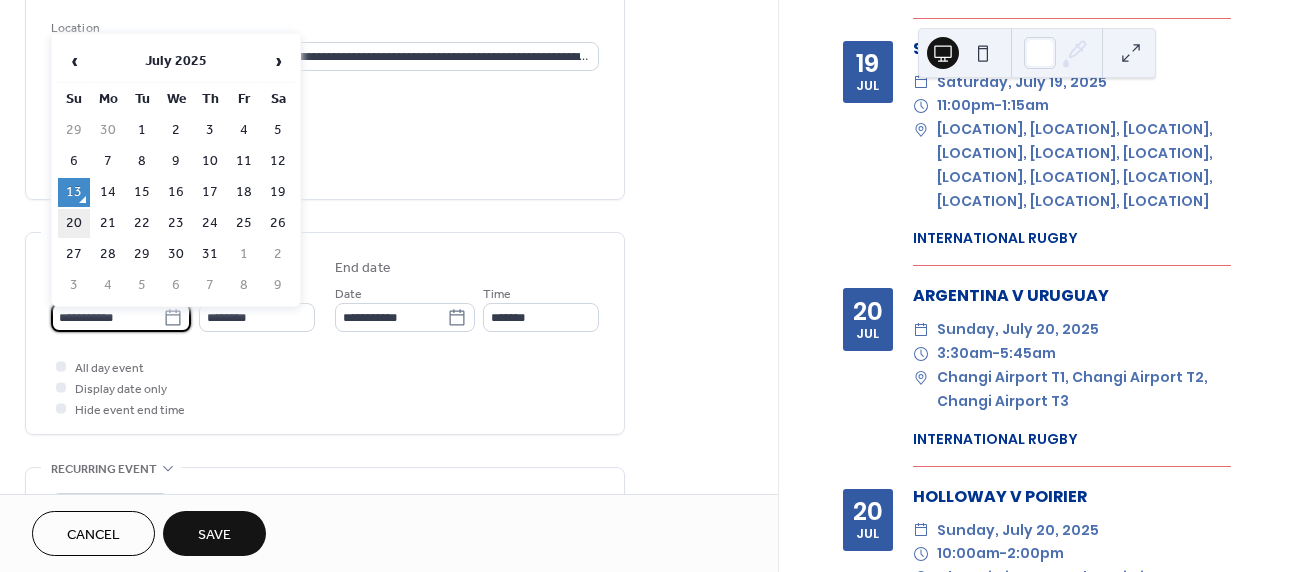 click on "20" at bounding box center [74, 223] 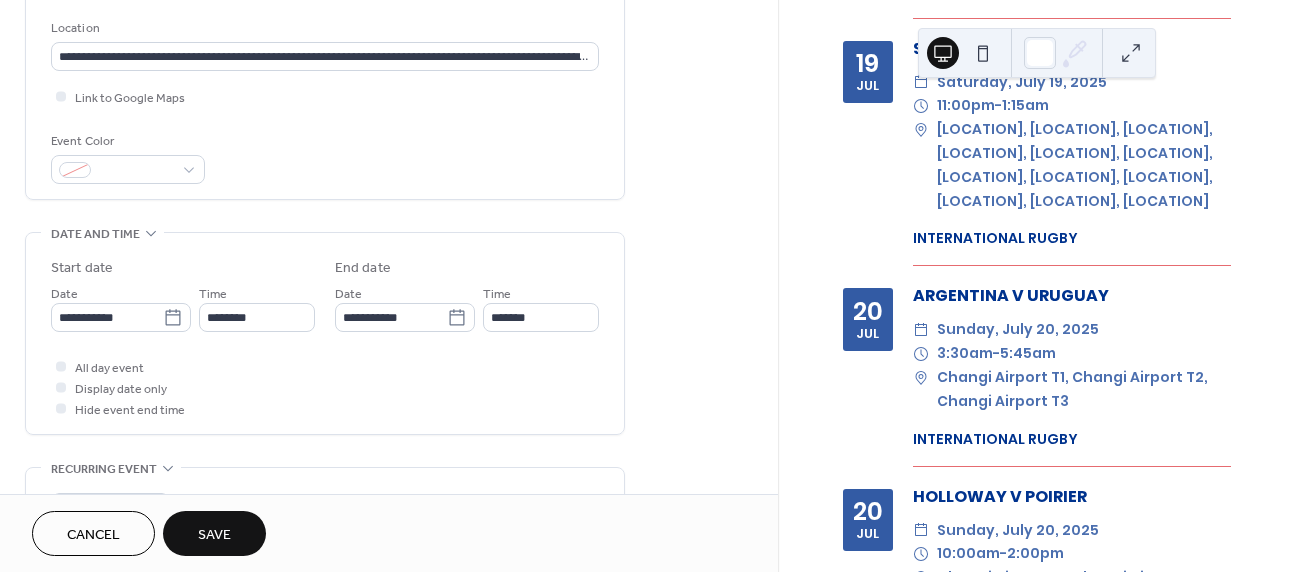 type on "**********" 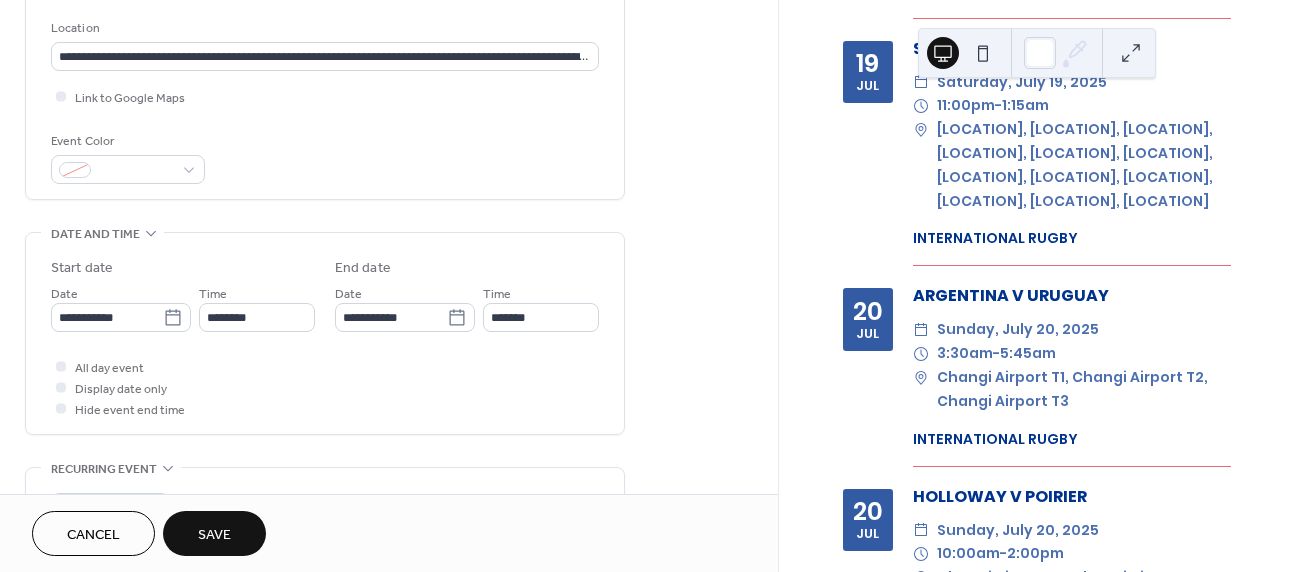 type on "**********" 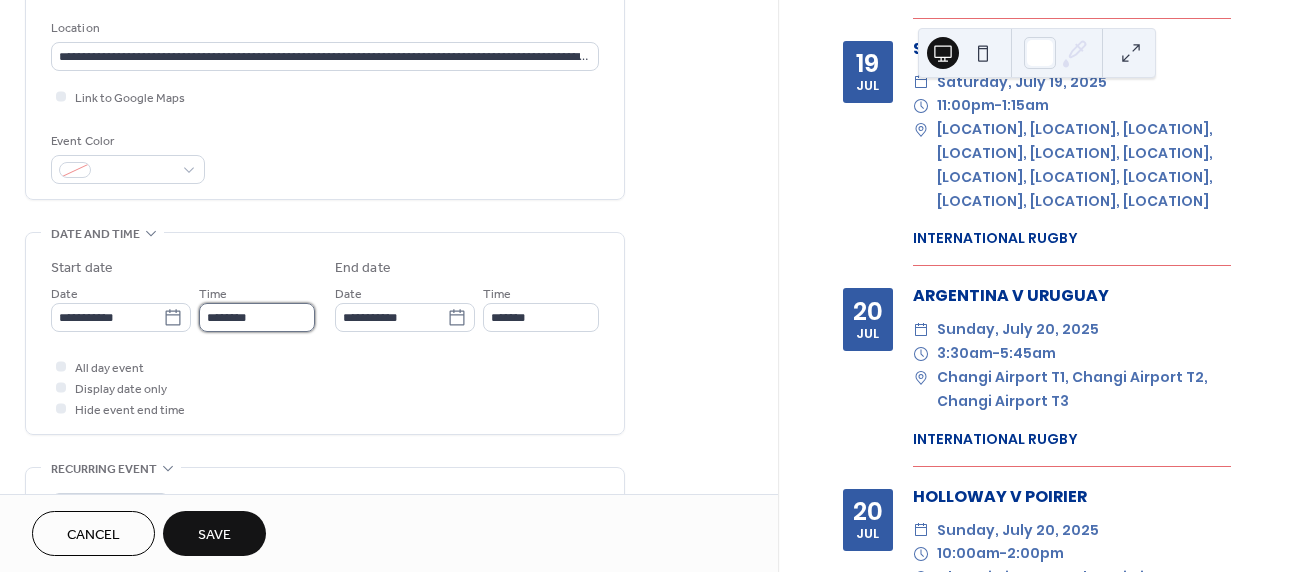 click on "********" at bounding box center (257, 317) 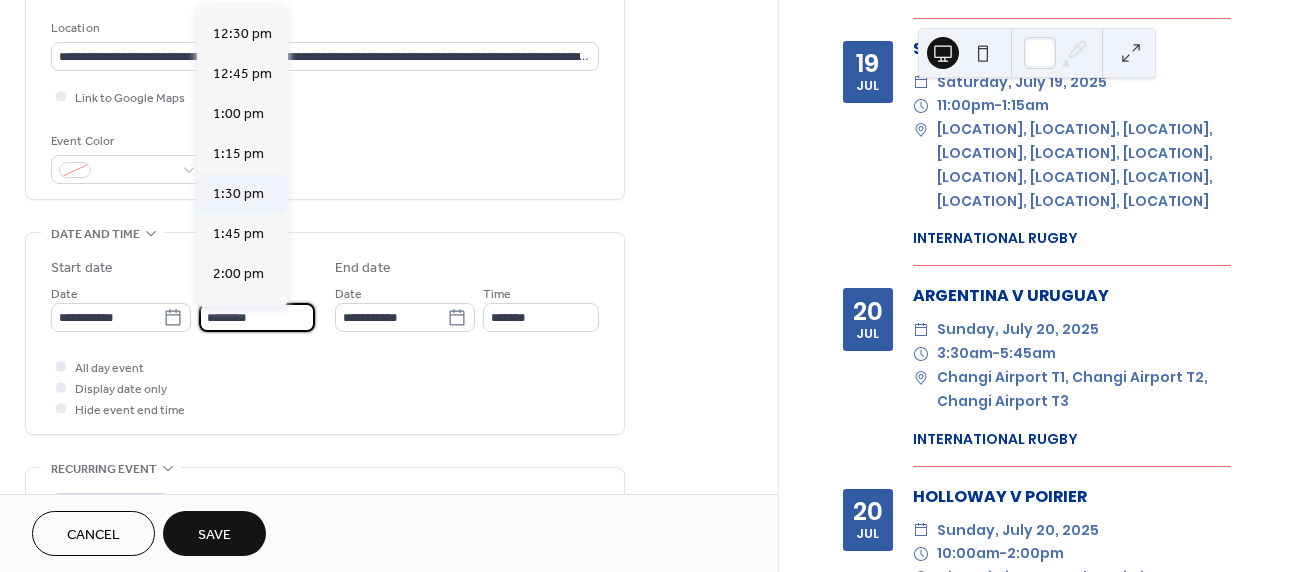 scroll, scrollTop: 1994, scrollLeft: 0, axis: vertical 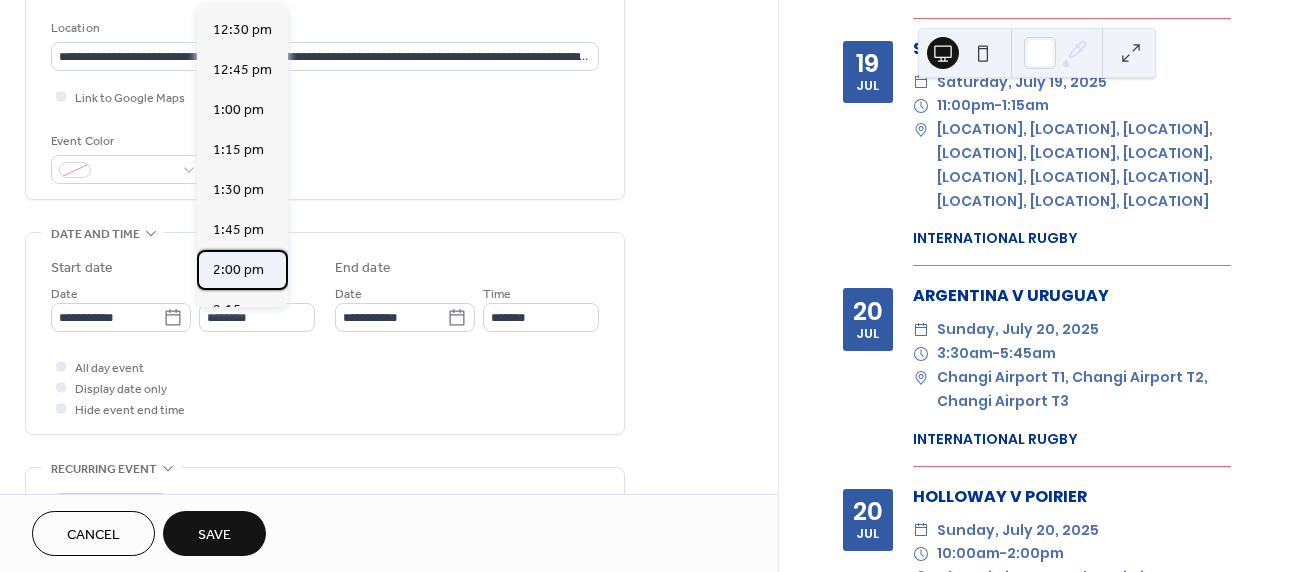 click on "2:00 pm" at bounding box center [238, 270] 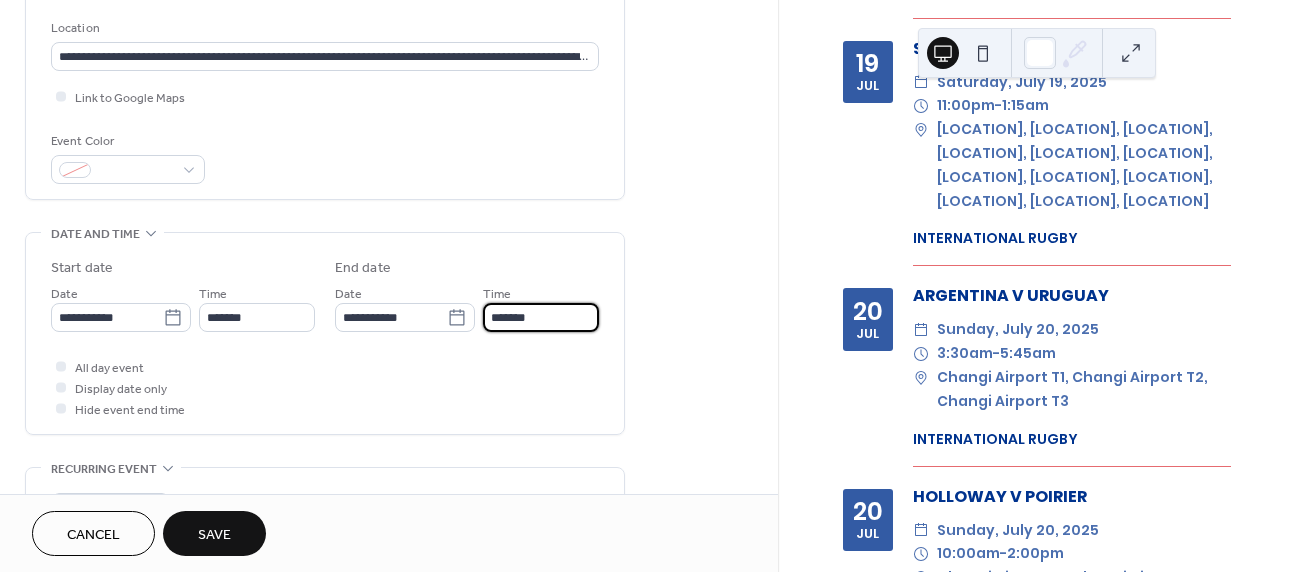 click on "*******" at bounding box center (541, 317) 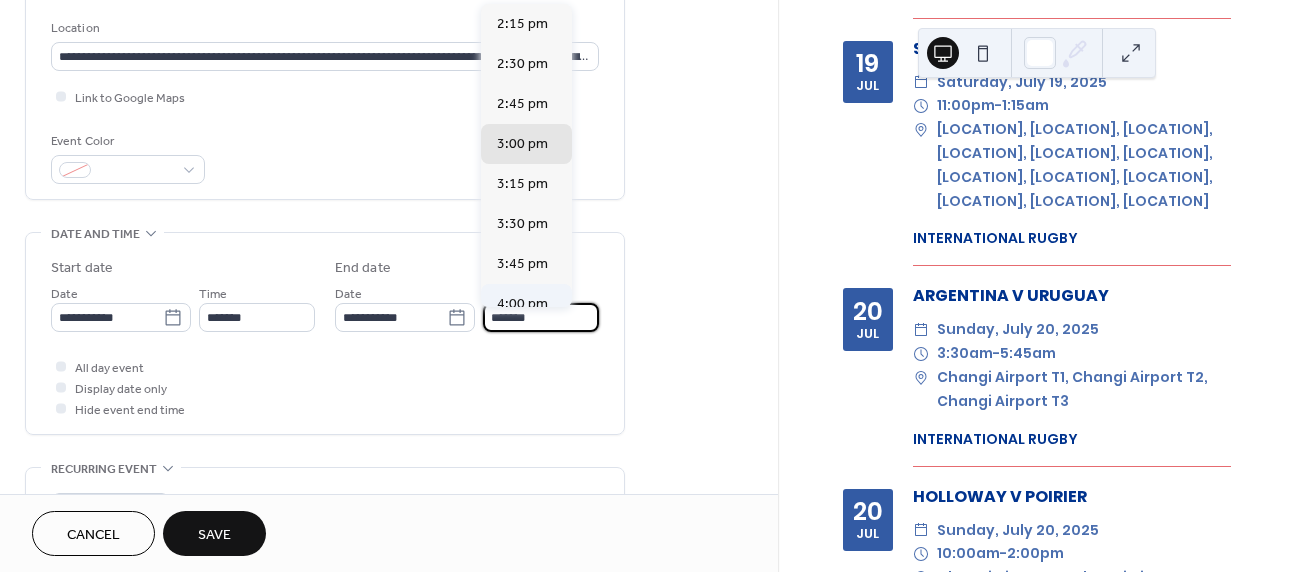 scroll, scrollTop: 31, scrollLeft: 0, axis: vertical 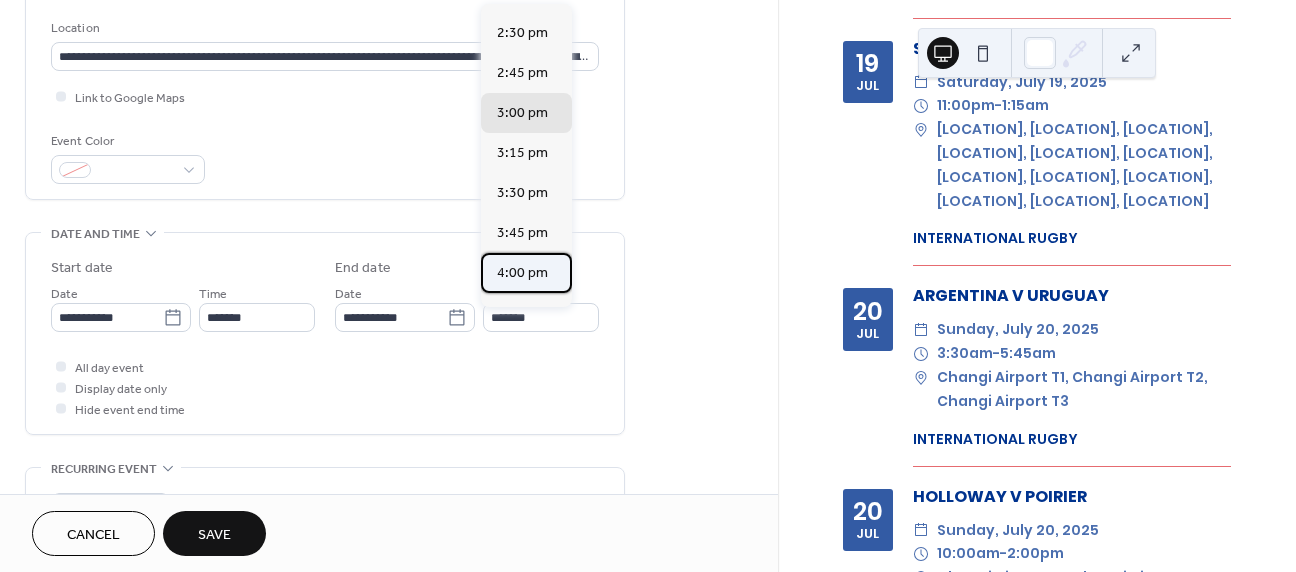 click on "4:00 pm" at bounding box center [522, 273] 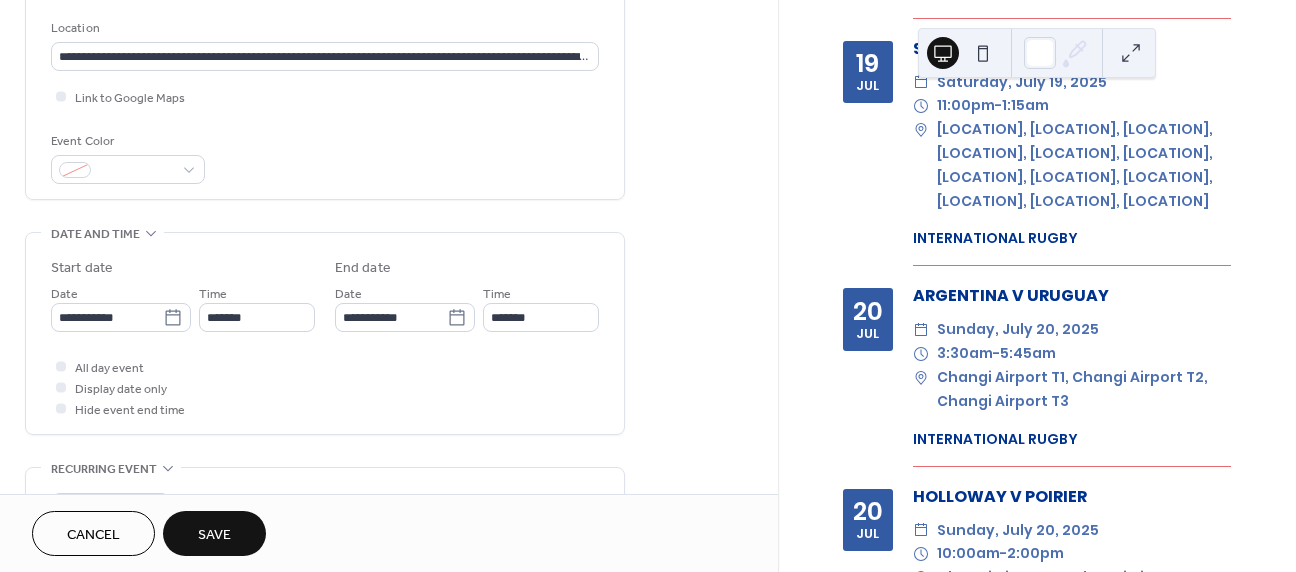 click on "Save" at bounding box center [214, 535] 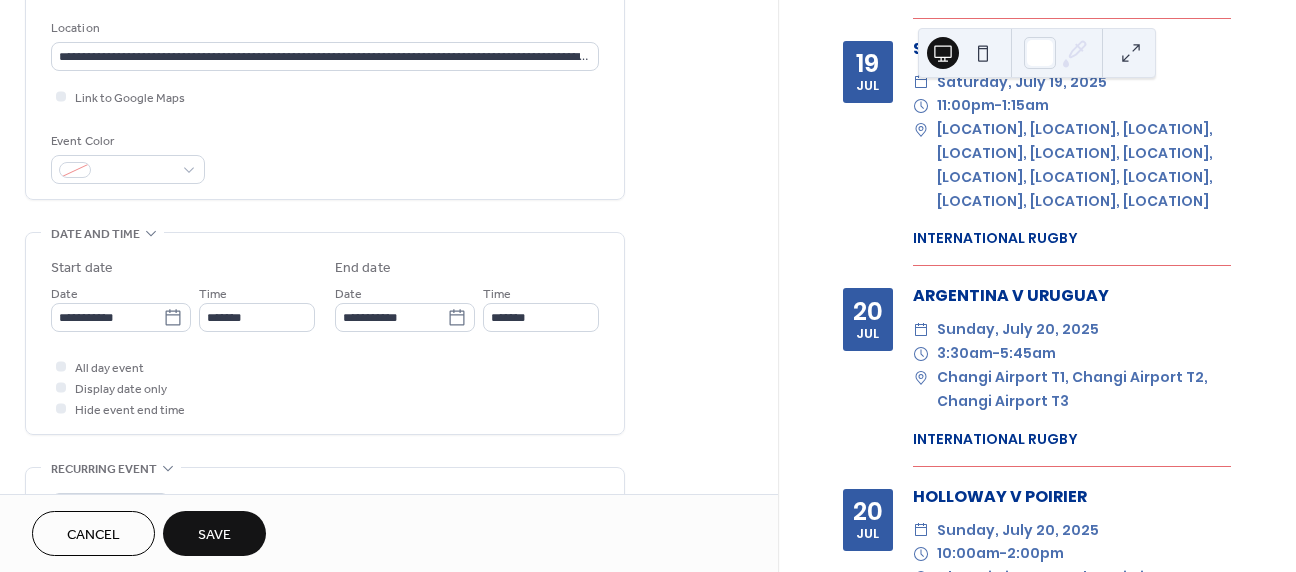 scroll, scrollTop: 3568, scrollLeft: 0, axis: vertical 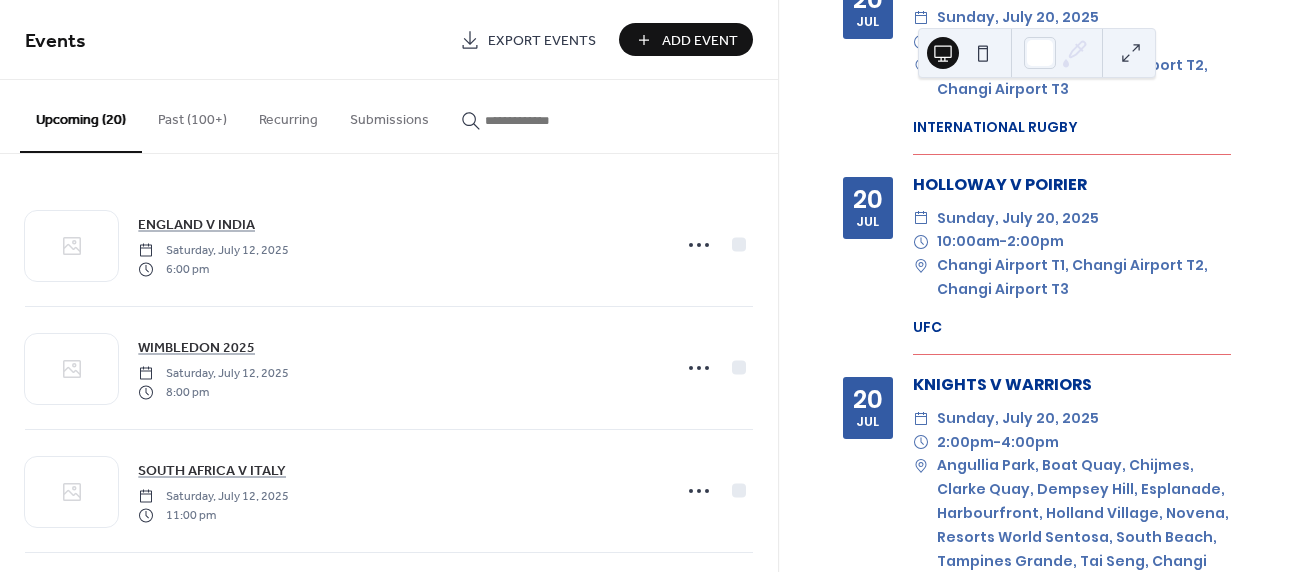 click on "Add Event" at bounding box center (700, 41) 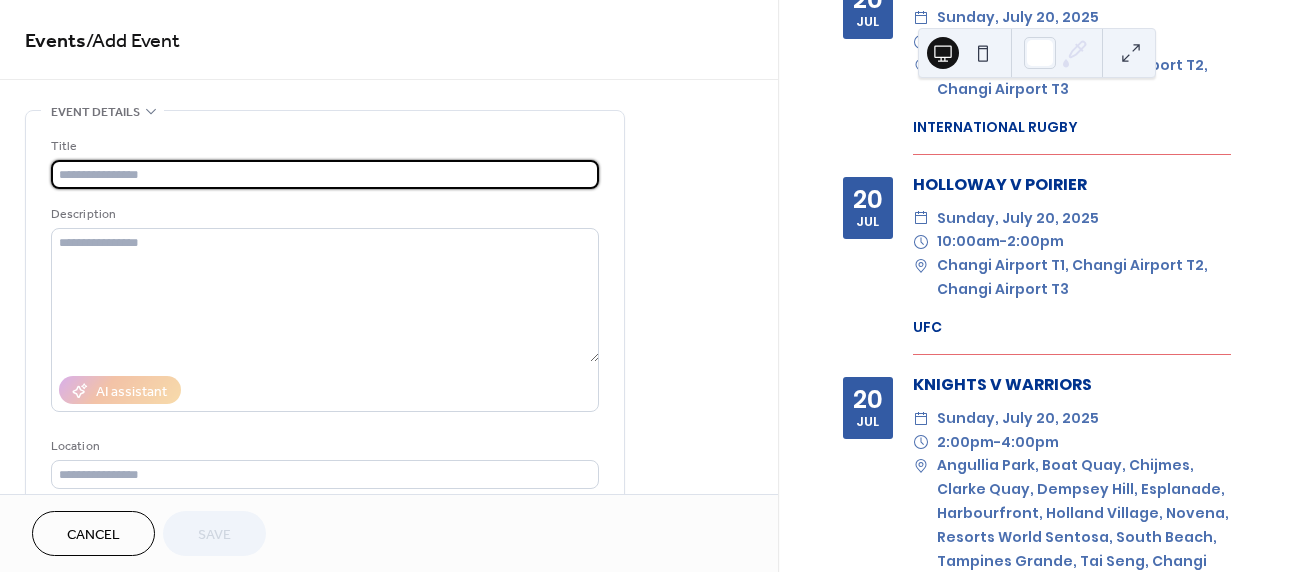 click at bounding box center [325, 174] 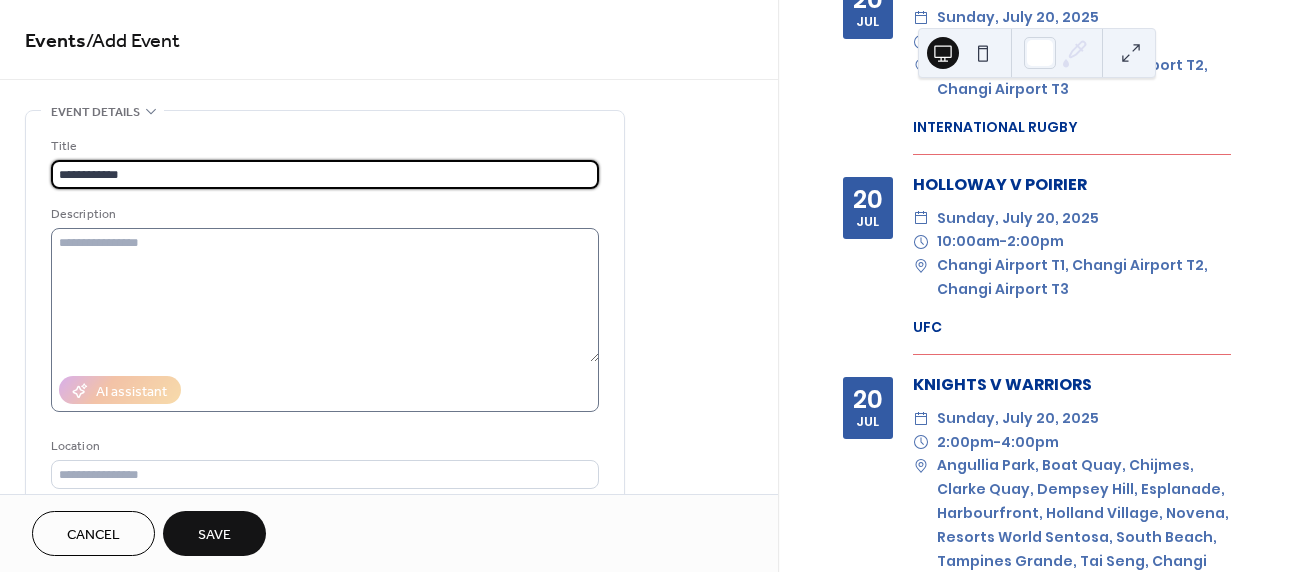 type on "**********" 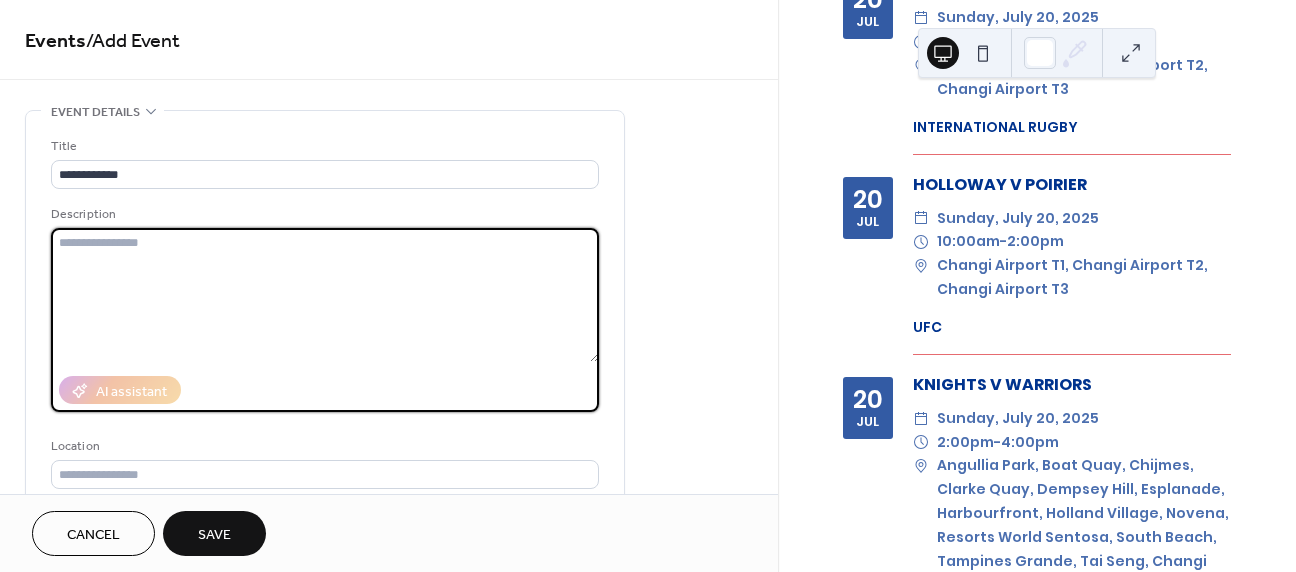 click at bounding box center (325, 295) 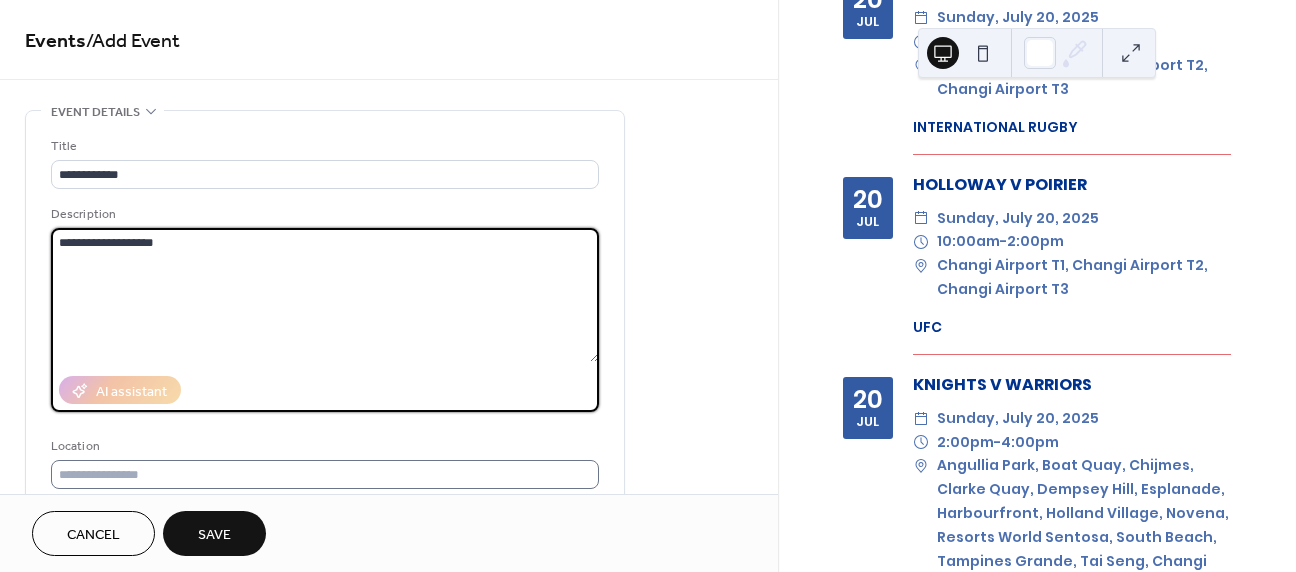 type on "**********" 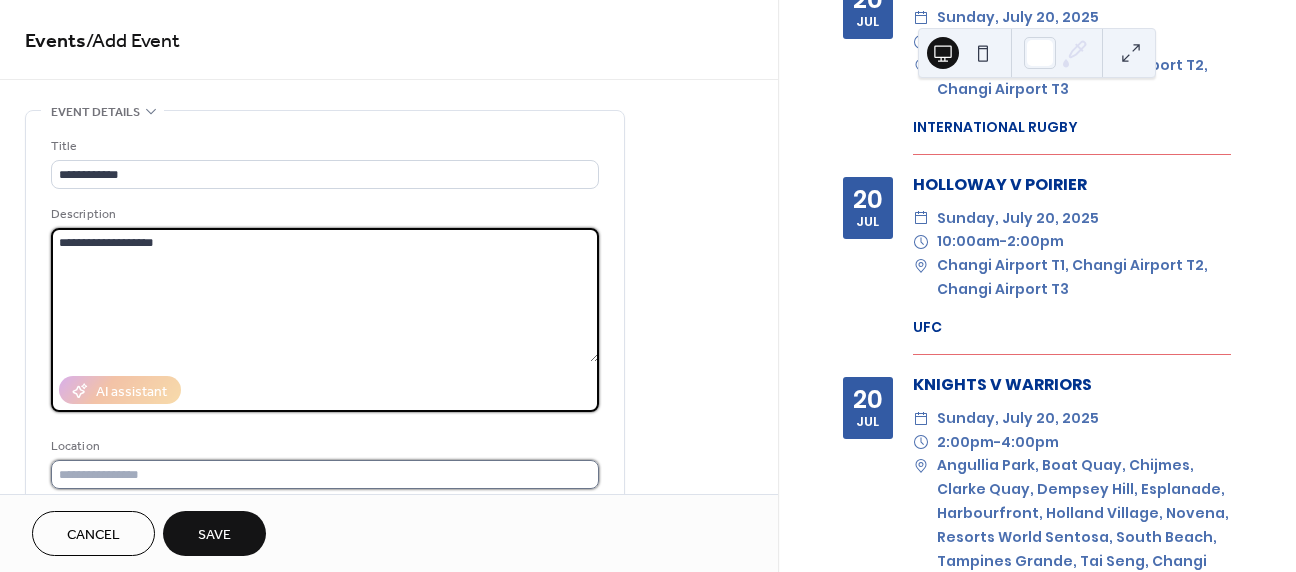 click at bounding box center [325, 474] 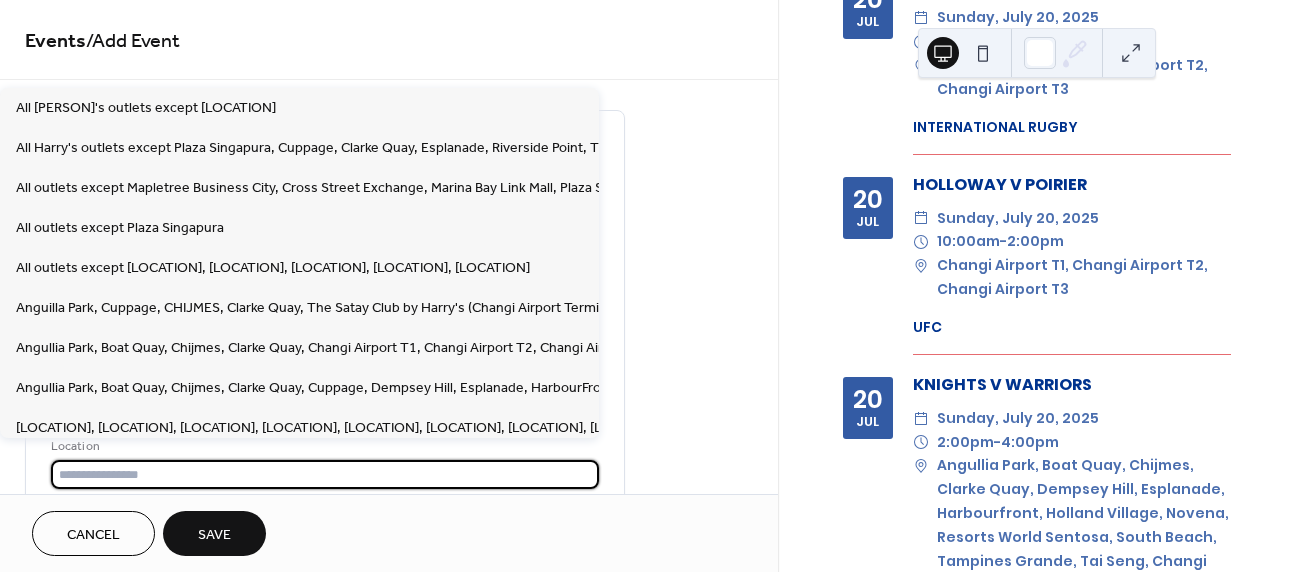 click at bounding box center (325, 474) 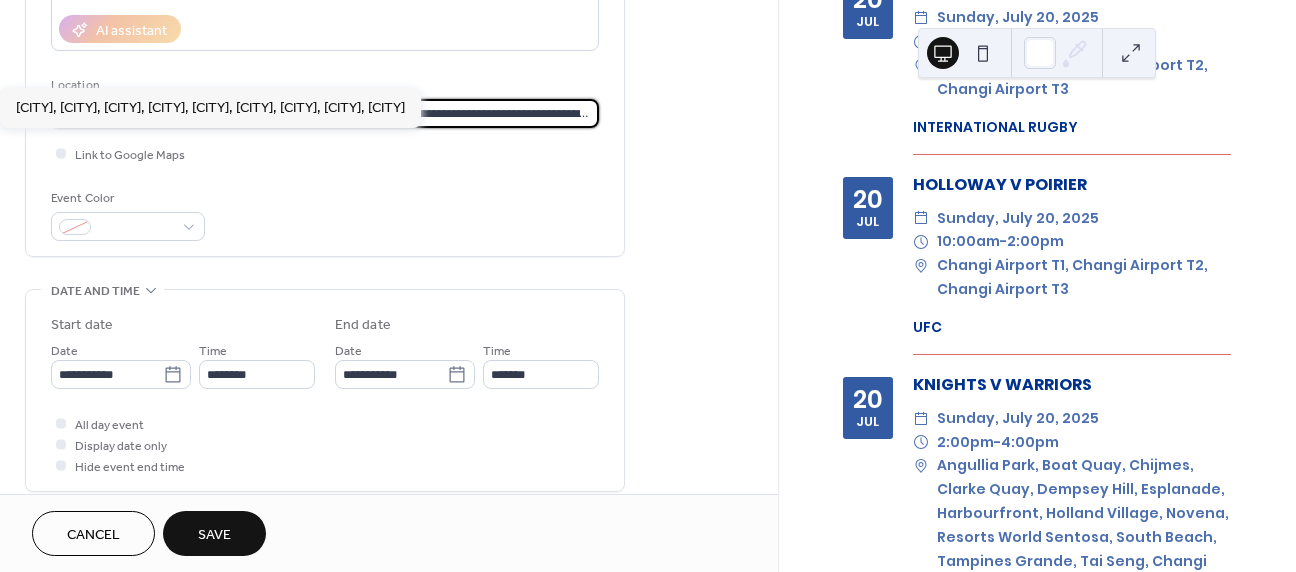 scroll, scrollTop: 399, scrollLeft: 0, axis: vertical 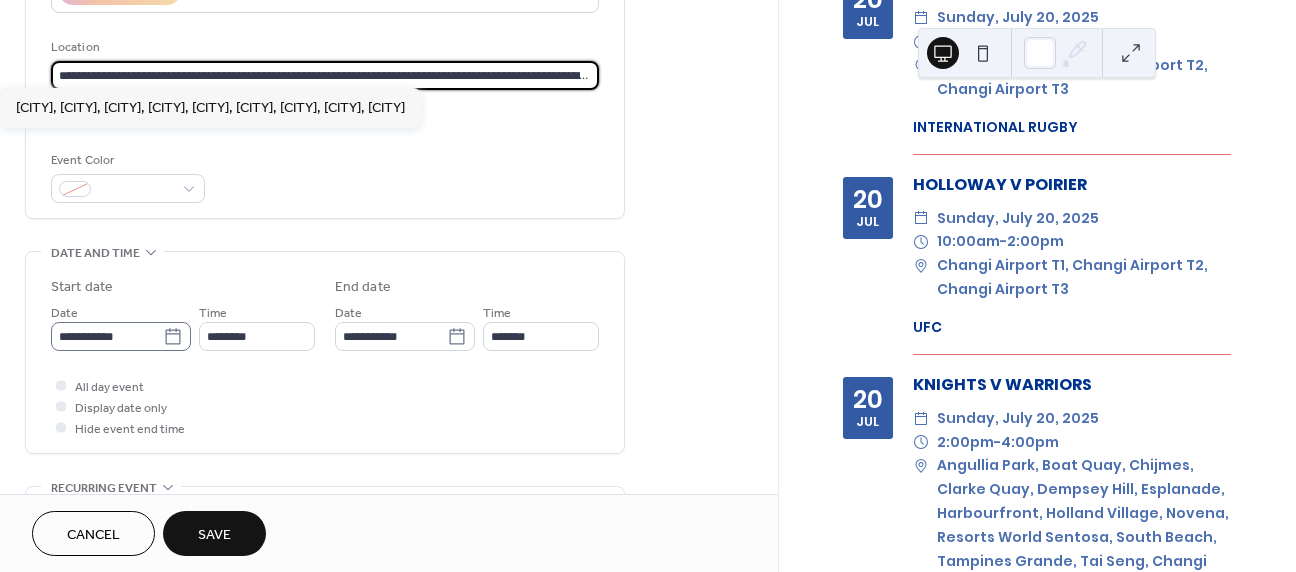 type on "**********" 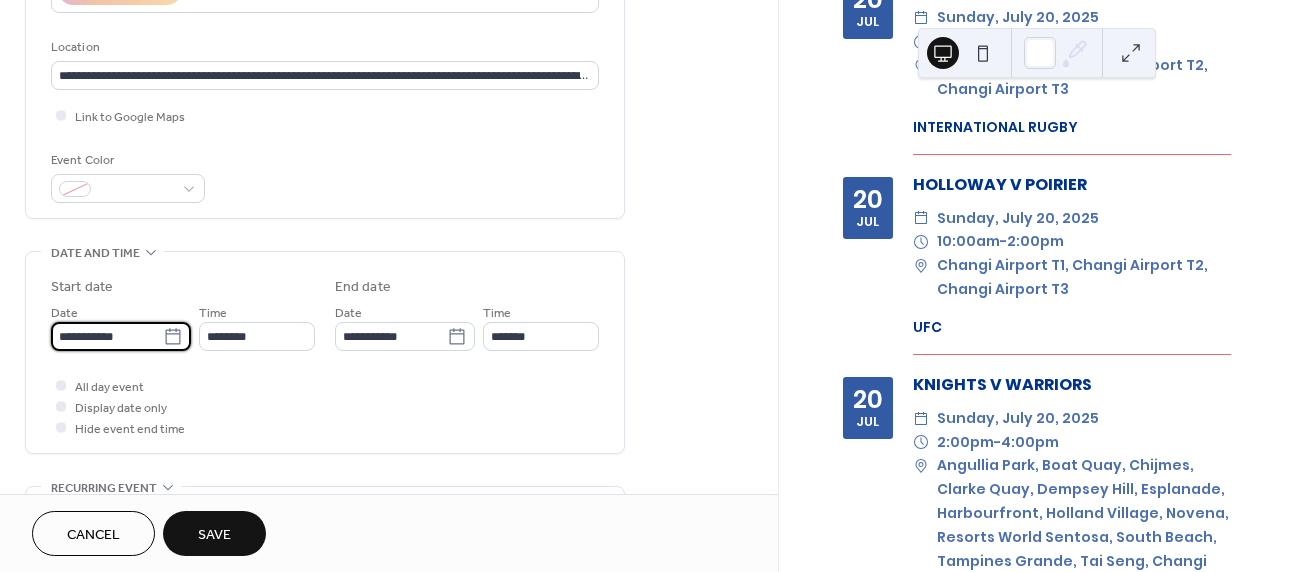 click on "**********" at bounding box center (107, 336) 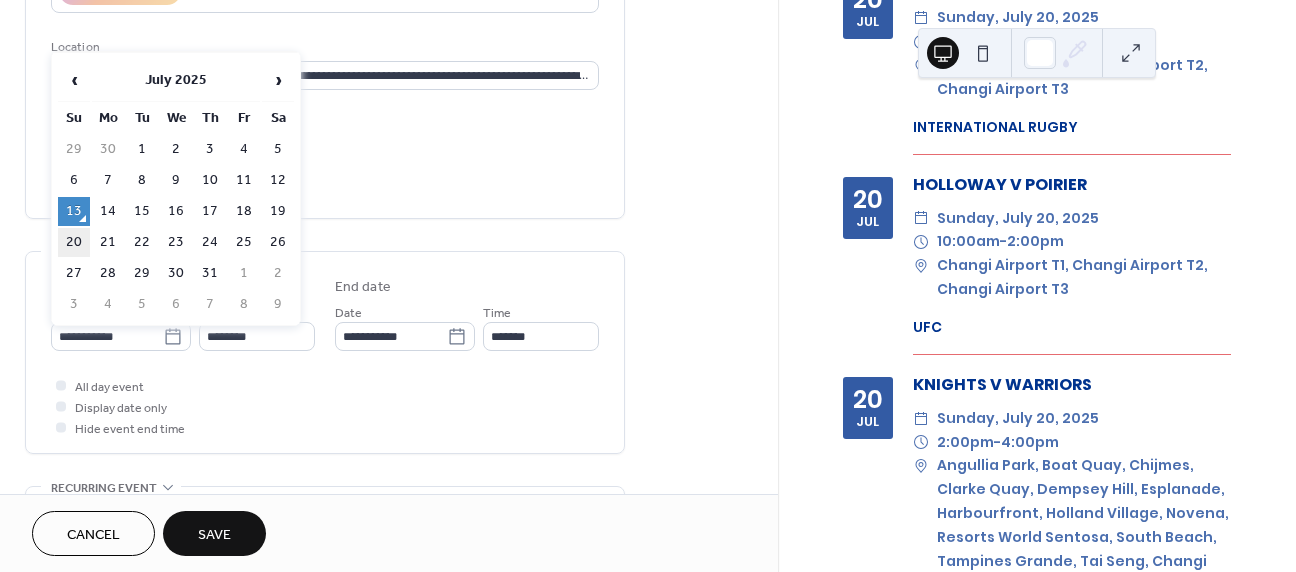 click on "20" at bounding box center (74, 242) 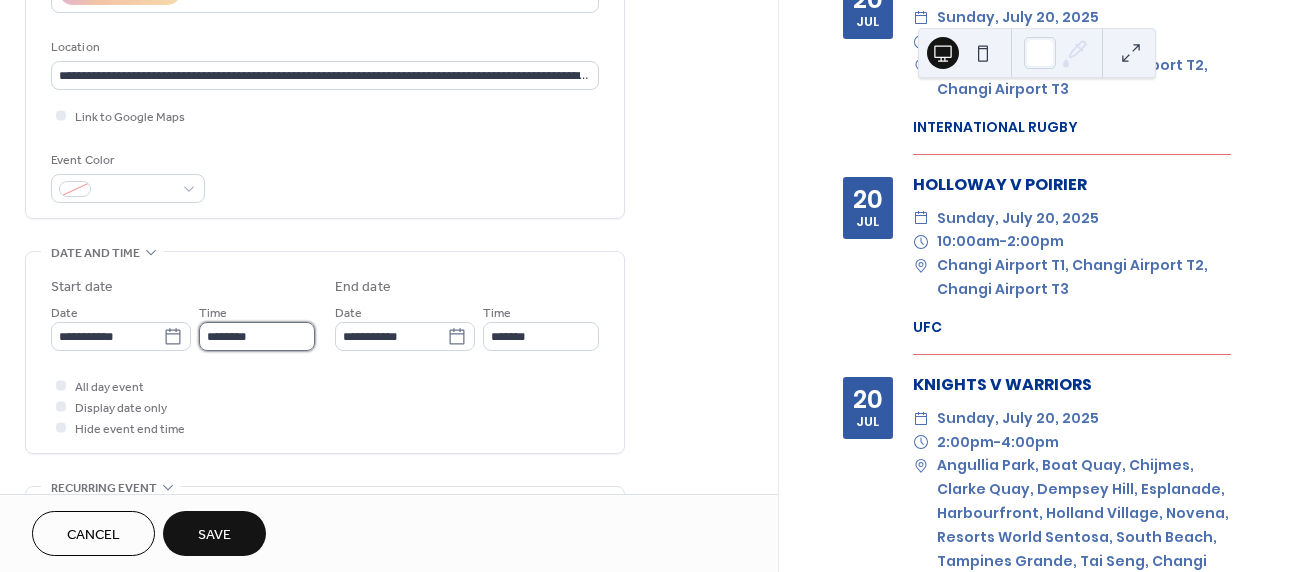 click on "********" at bounding box center (257, 336) 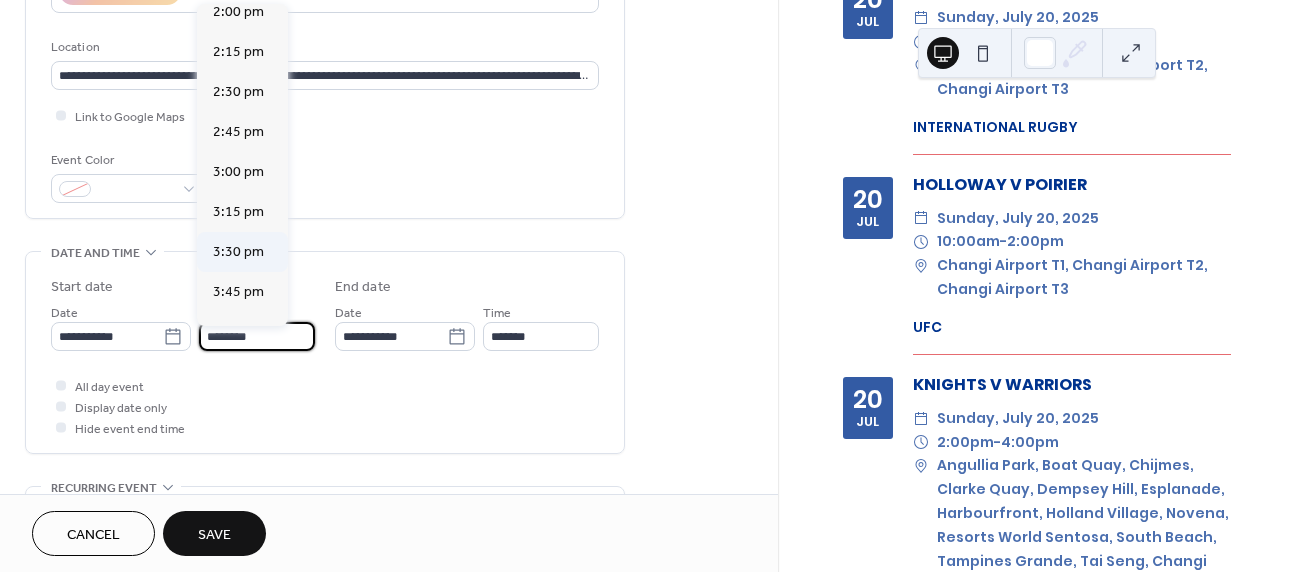 scroll, scrollTop: 2323, scrollLeft: 0, axis: vertical 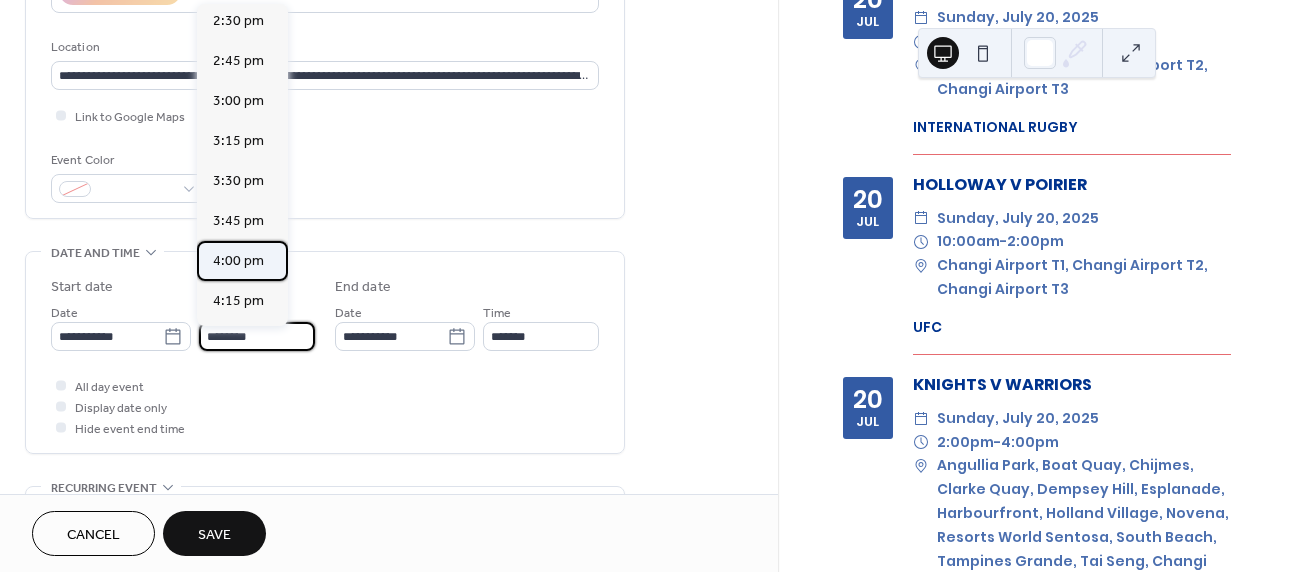 click on "4:00 pm" at bounding box center (238, 261) 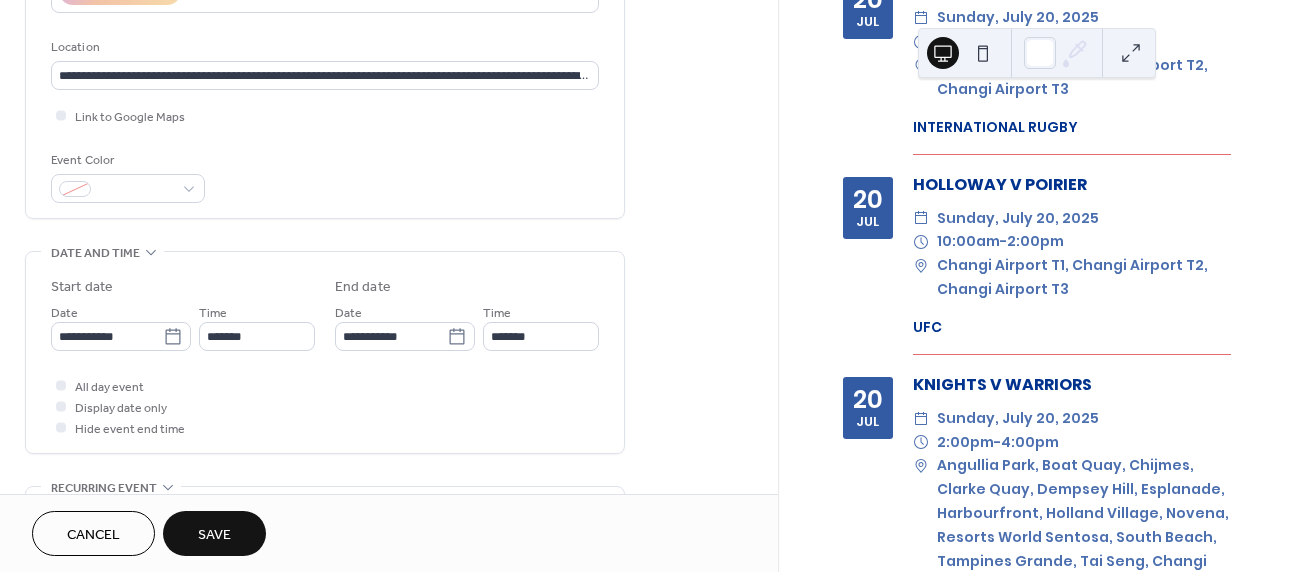 type on "*******" 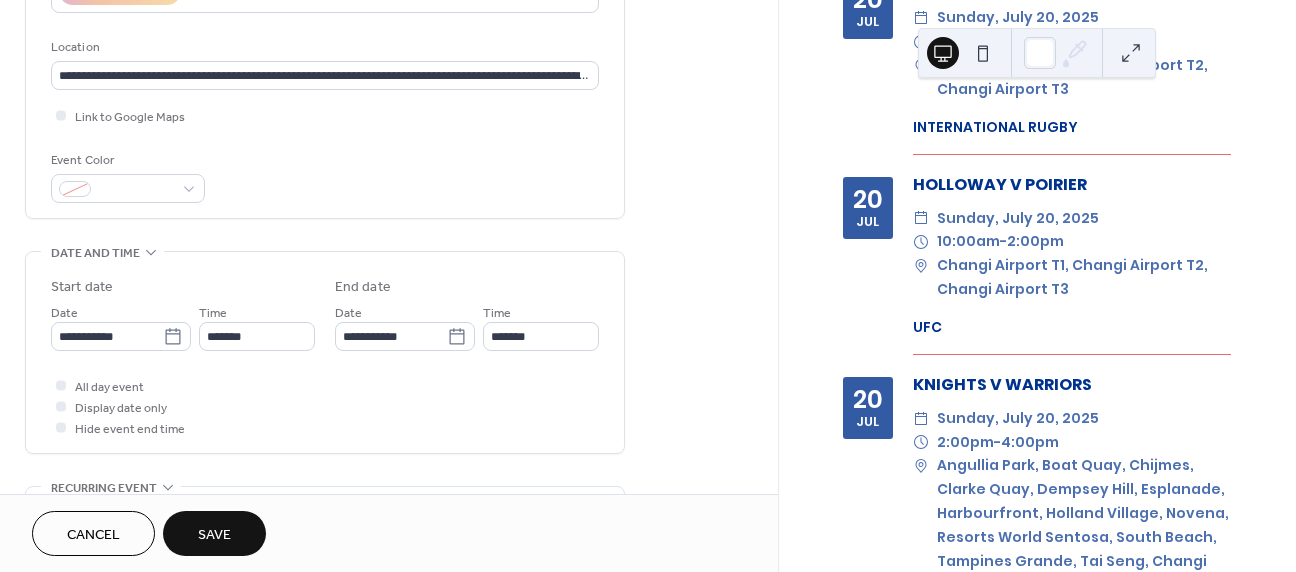 type on "*******" 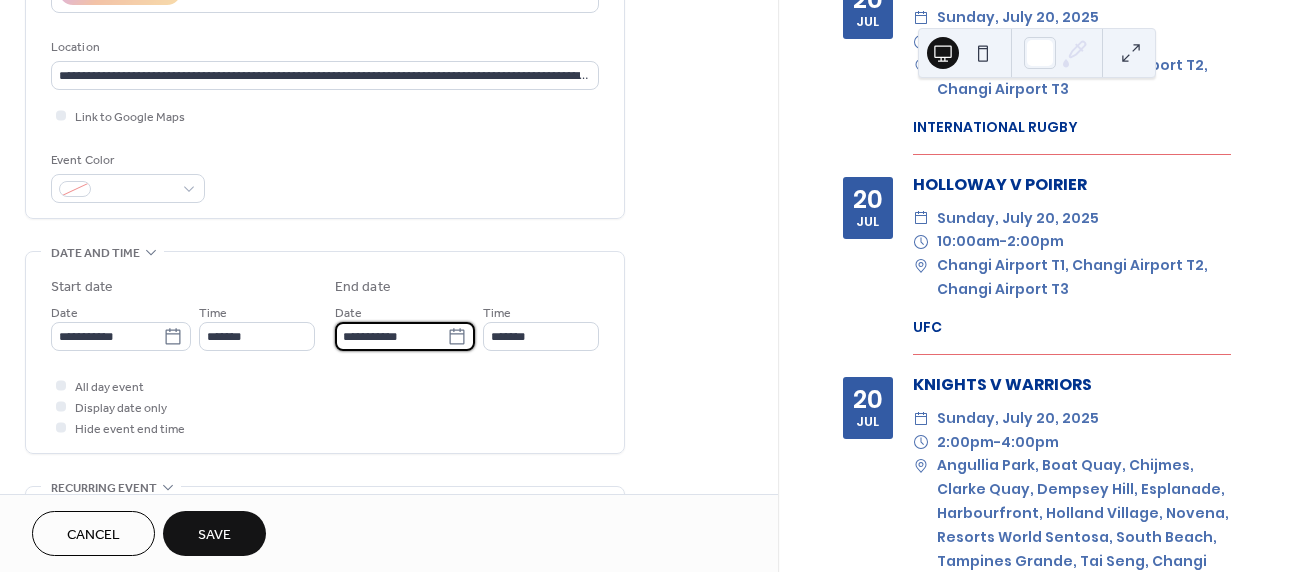 click on "**********" at bounding box center (391, 336) 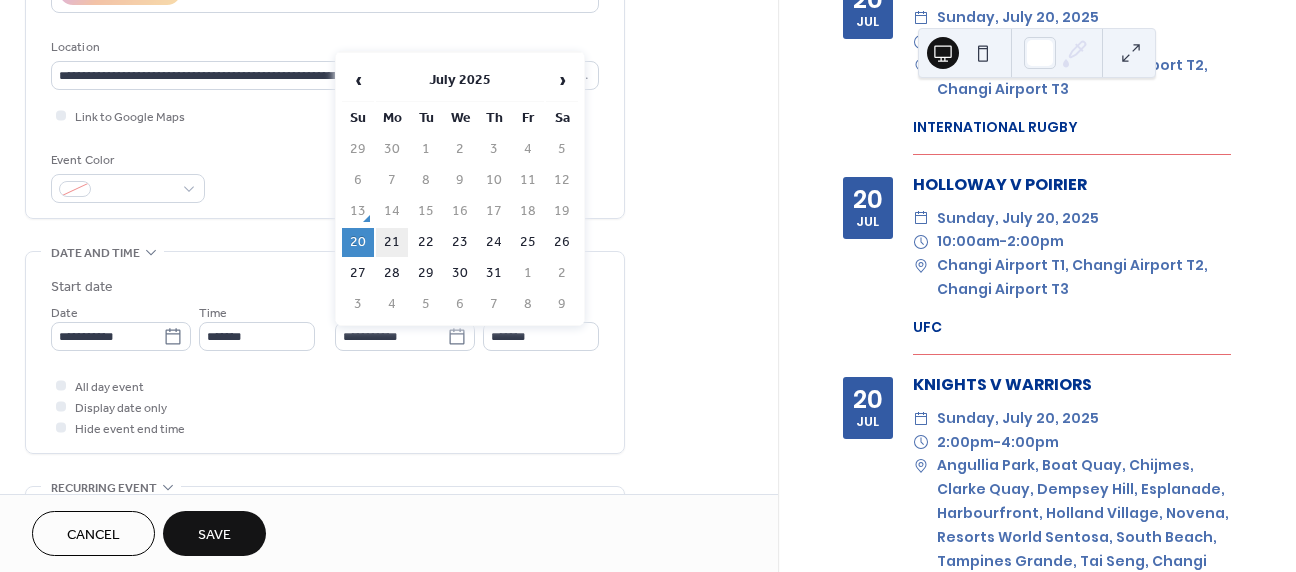 click on "21" at bounding box center (392, 242) 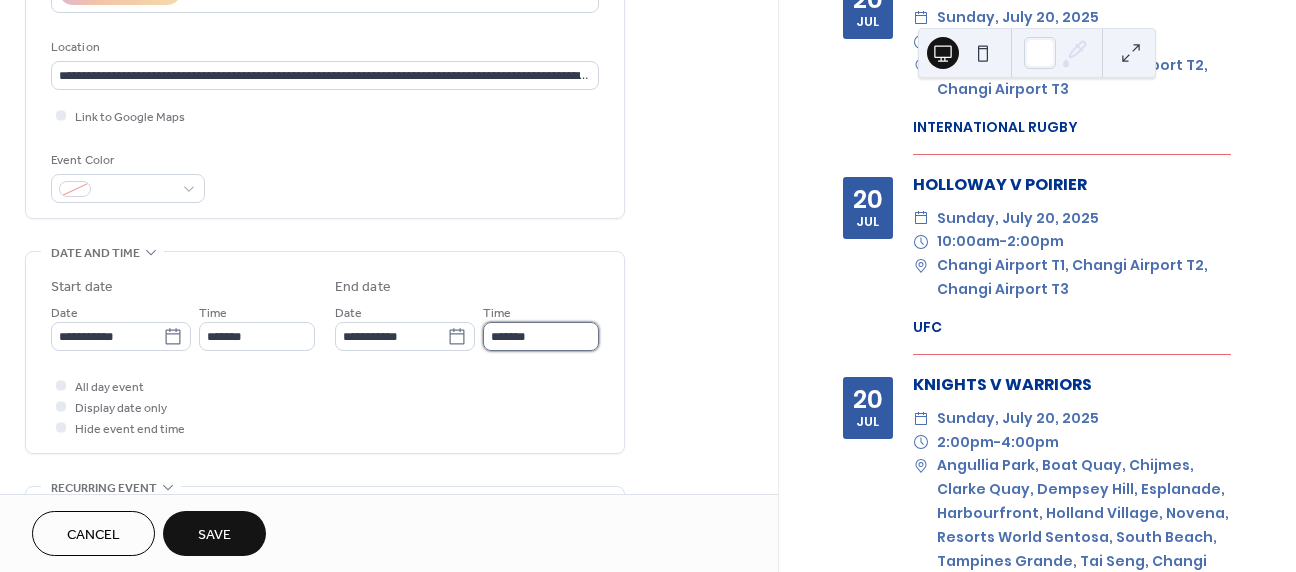 click on "*******" at bounding box center [541, 336] 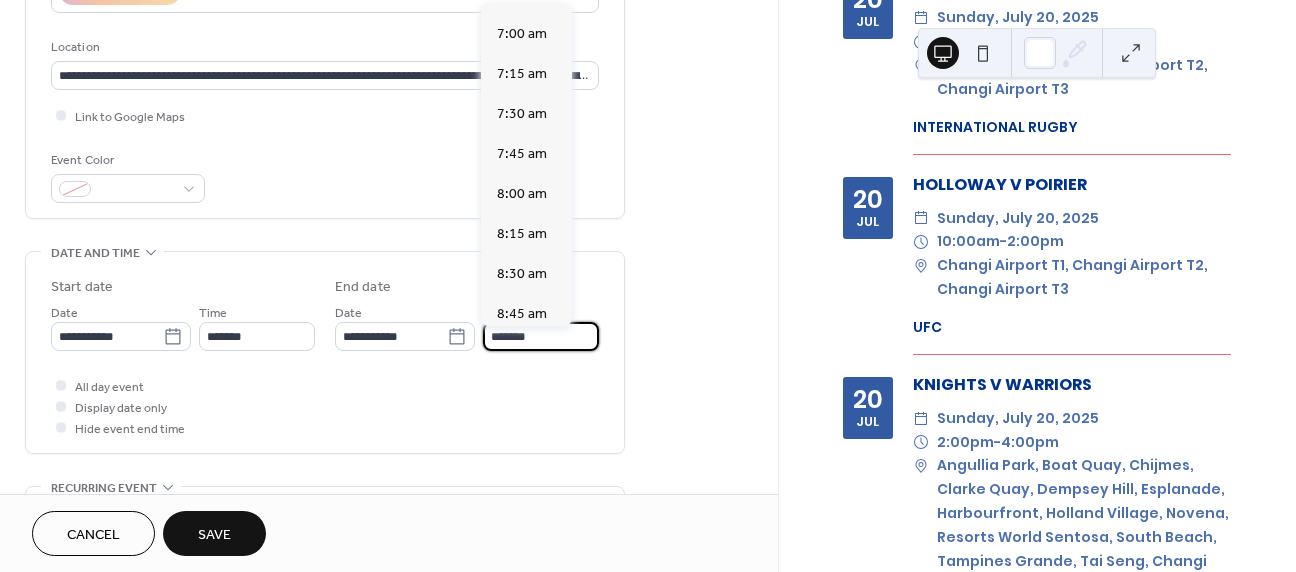 scroll, scrollTop: 0, scrollLeft: 0, axis: both 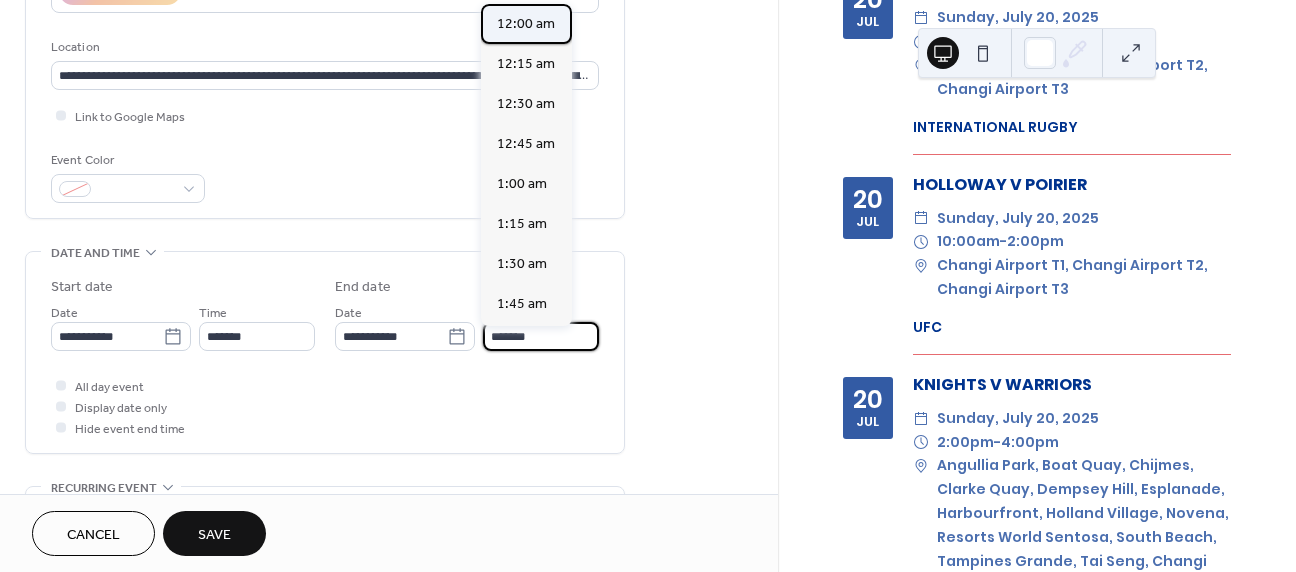 click on "12:00 am" at bounding box center [526, 24] 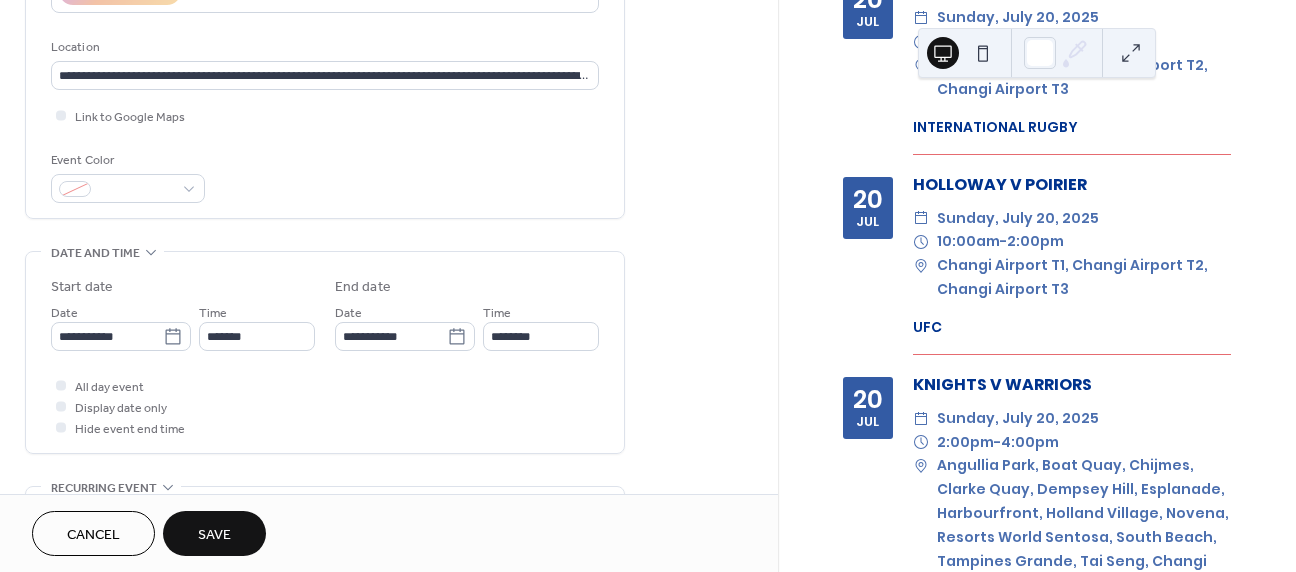 click on "Save" at bounding box center [214, 535] 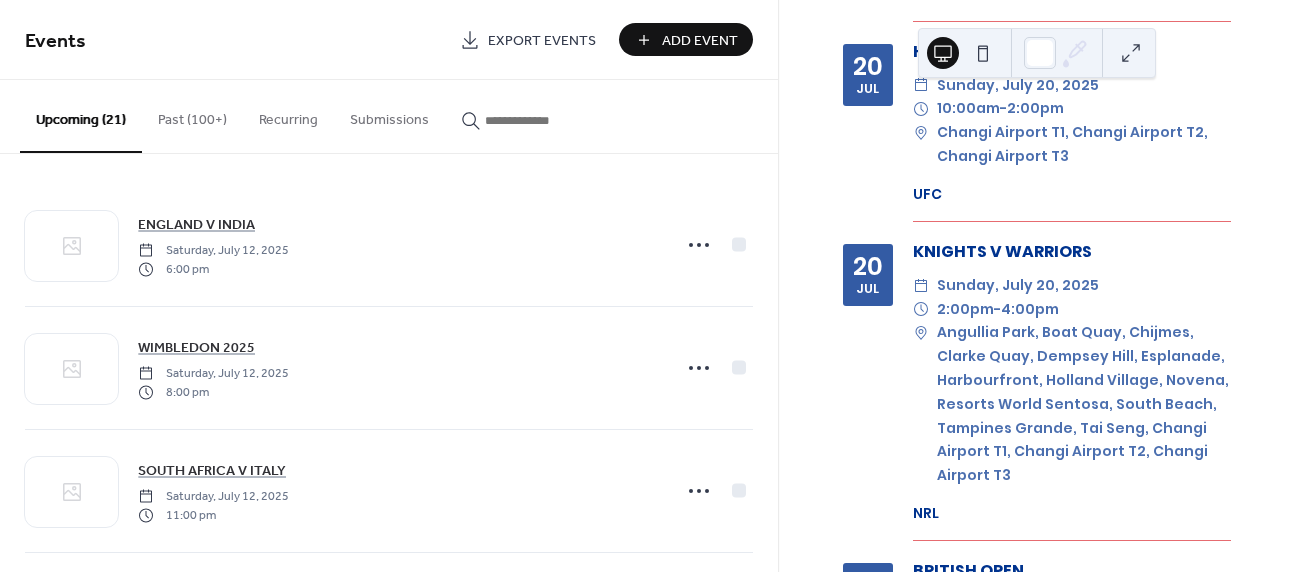 scroll, scrollTop: 3811, scrollLeft: 0, axis: vertical 